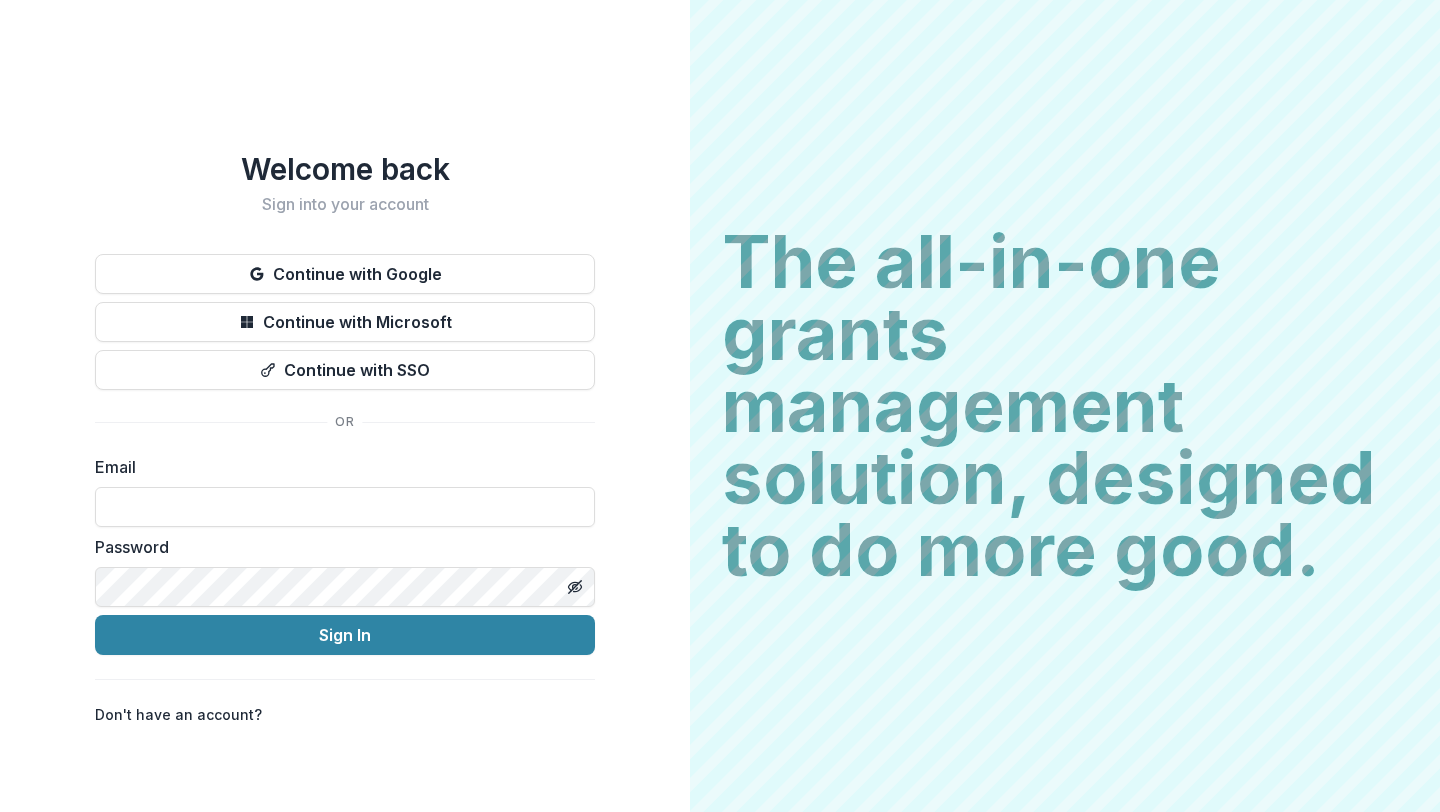scroll, scrollTop: 0, scrollLeft: 0, axis: both 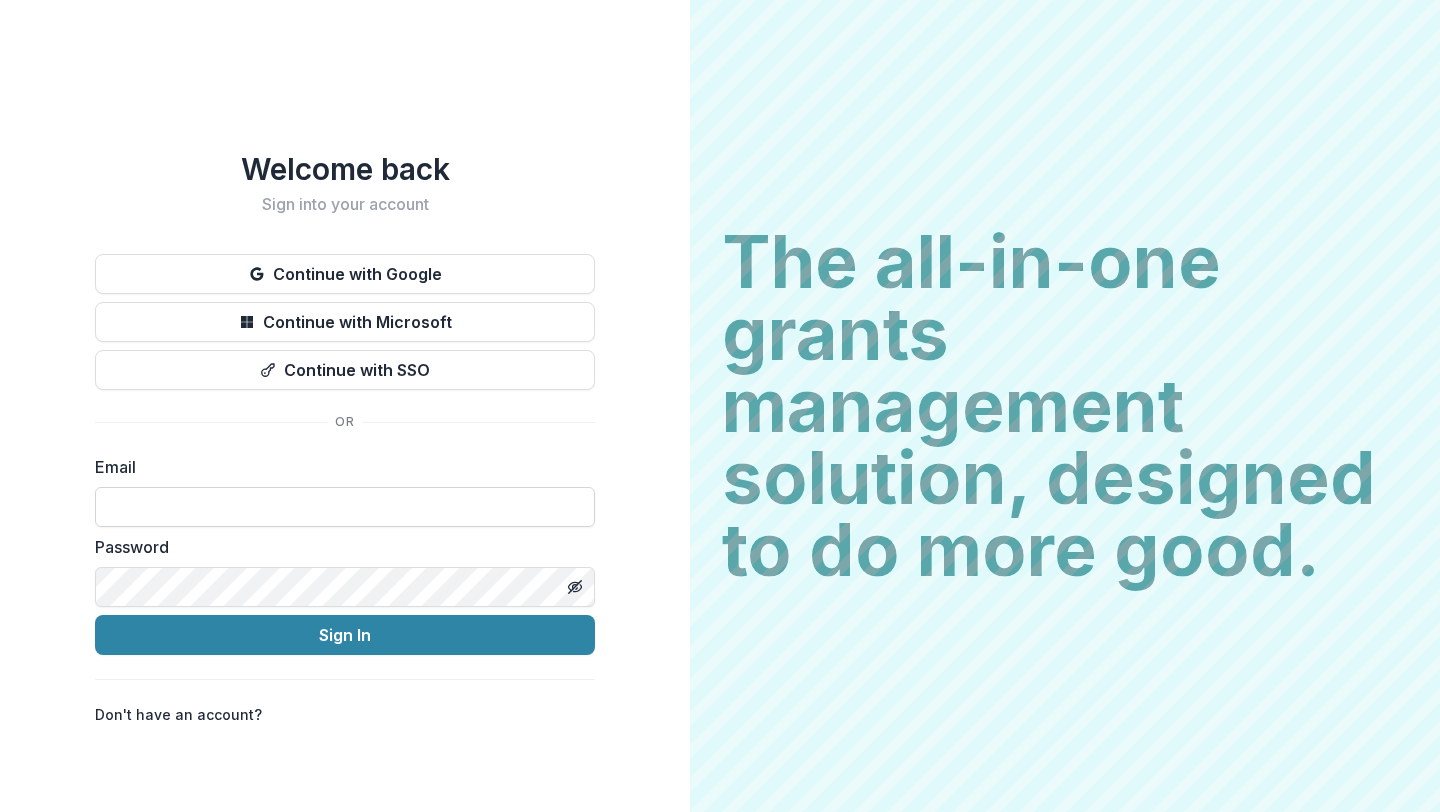 click at bounding box center [345, 507] 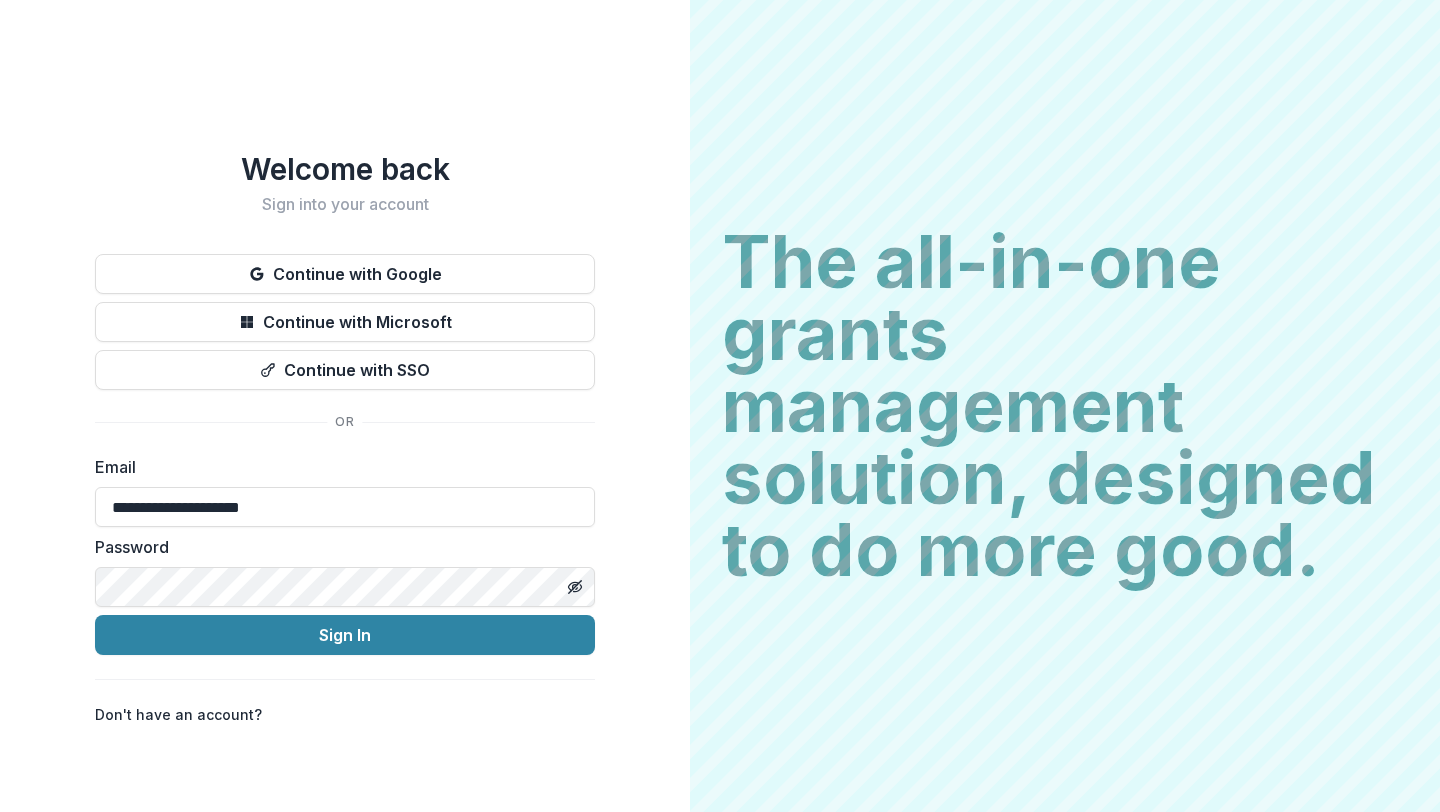 type on "**********" 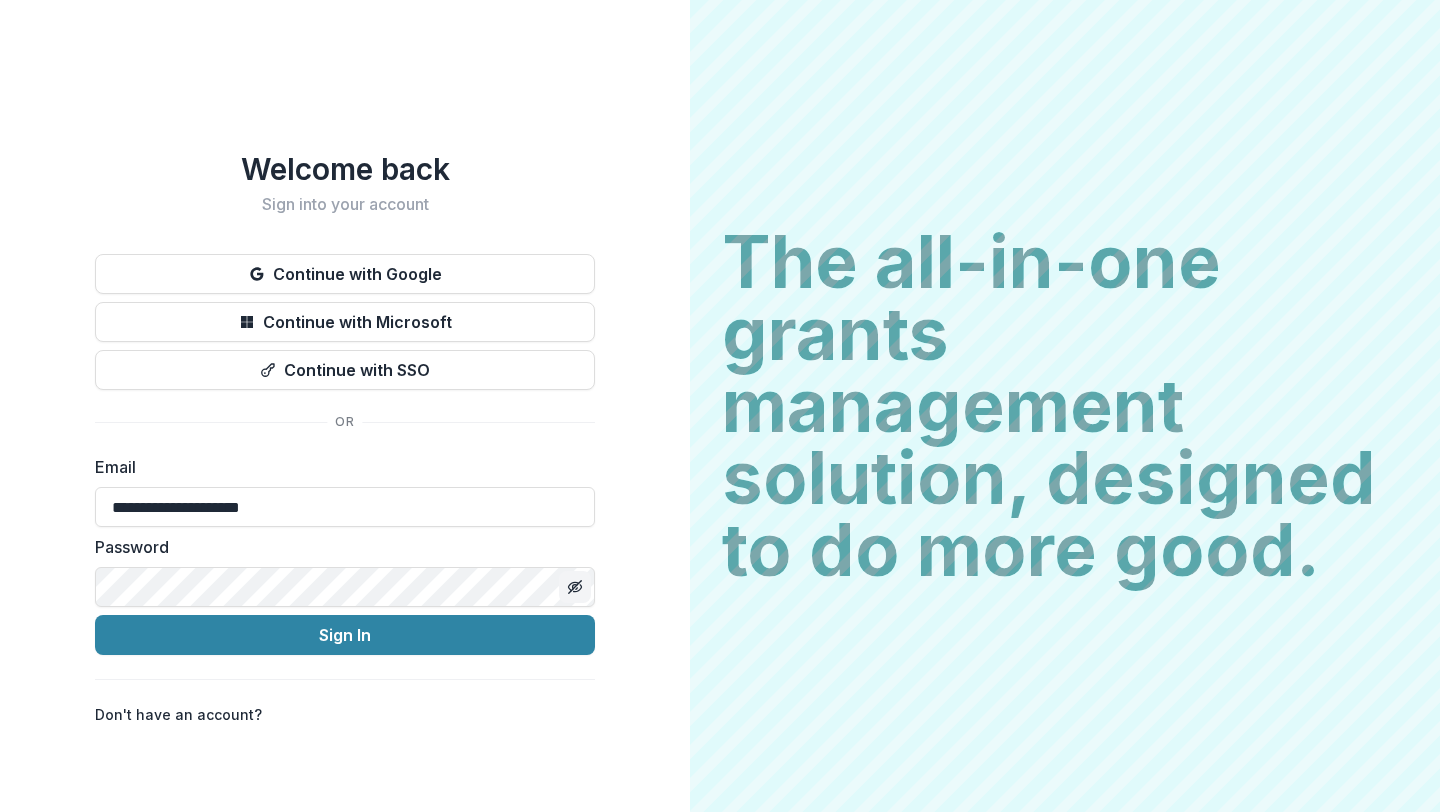 click at bounding box center (575, 587) 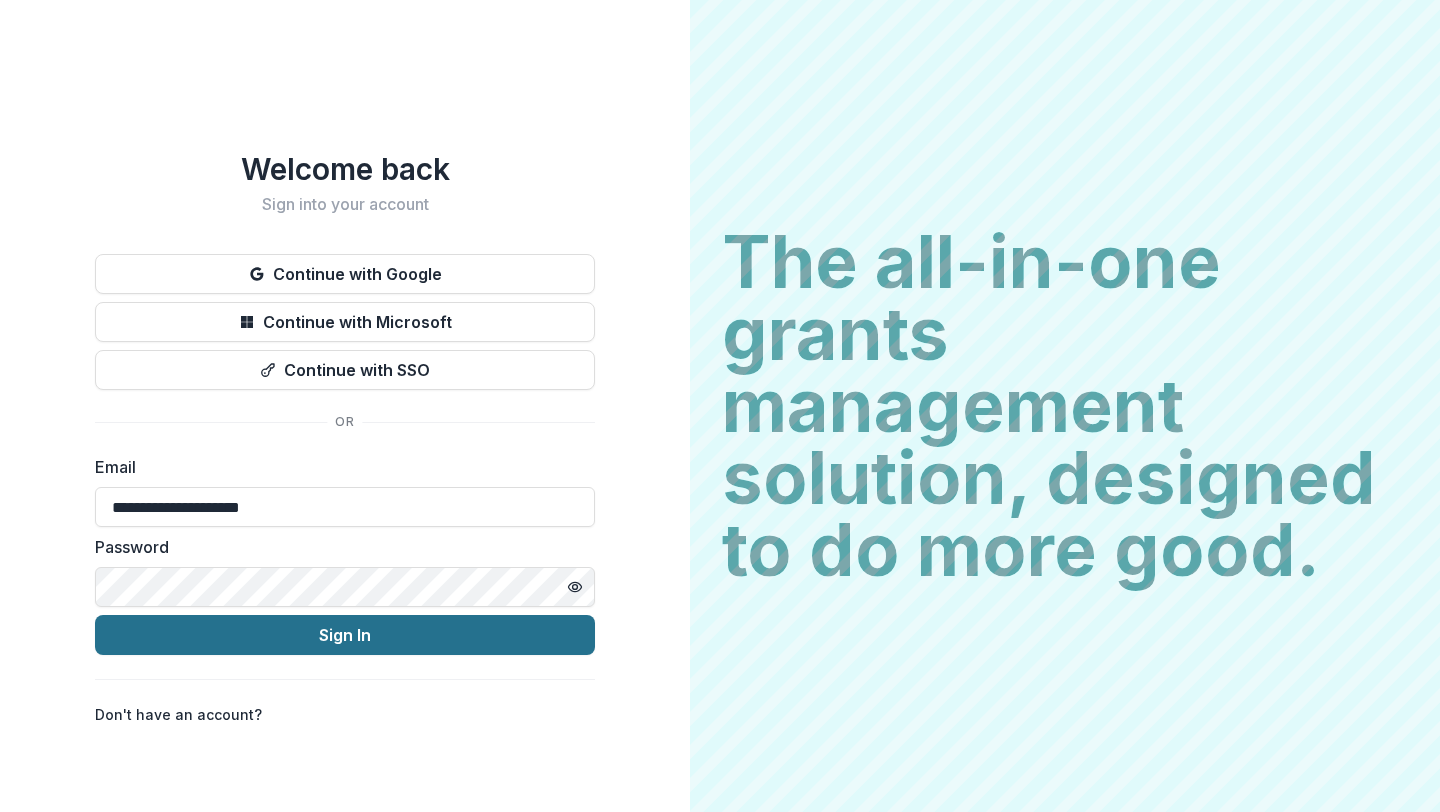 click on "Sign In" at bounding box center (345, 635) 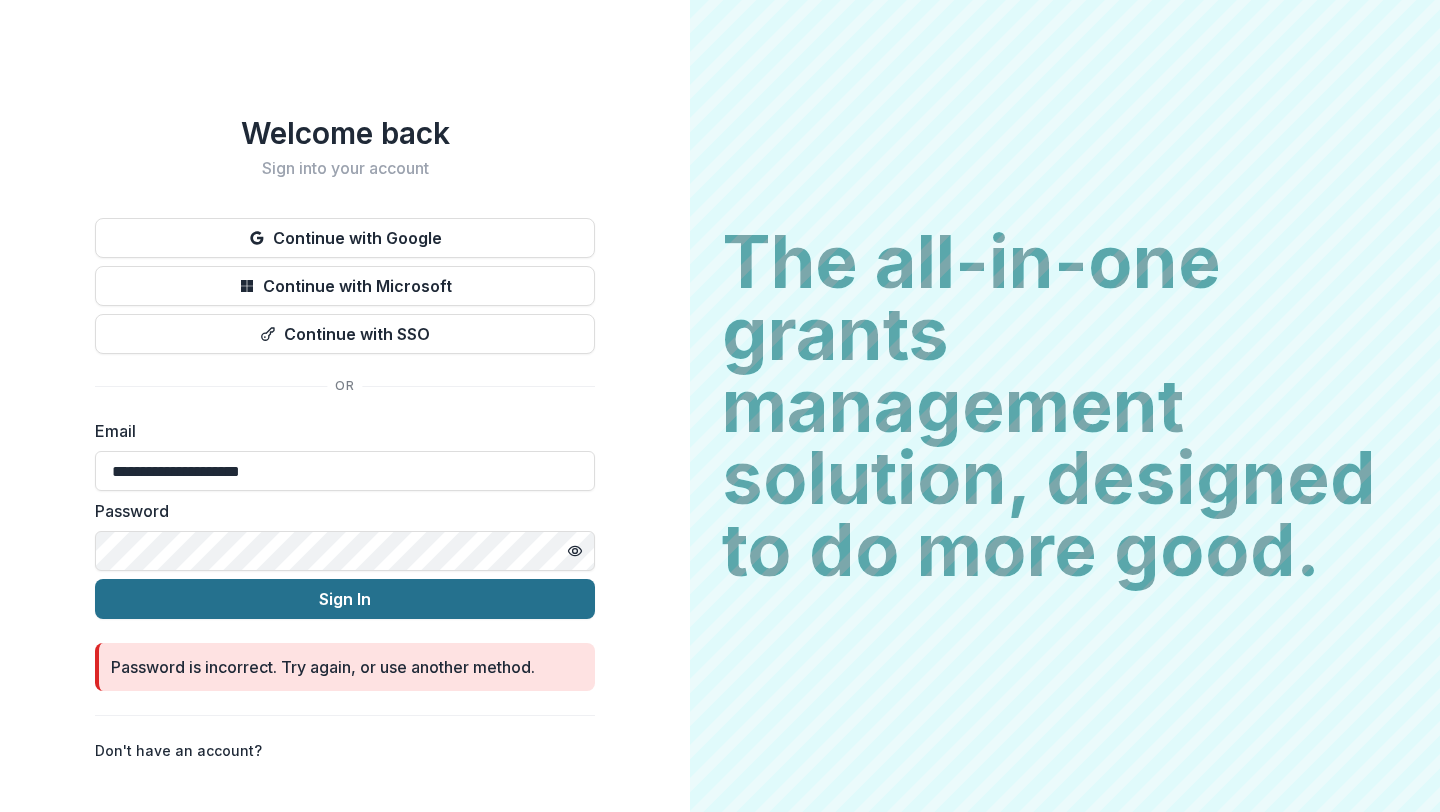 click on "Sign In" at bounding box center [345, 599] 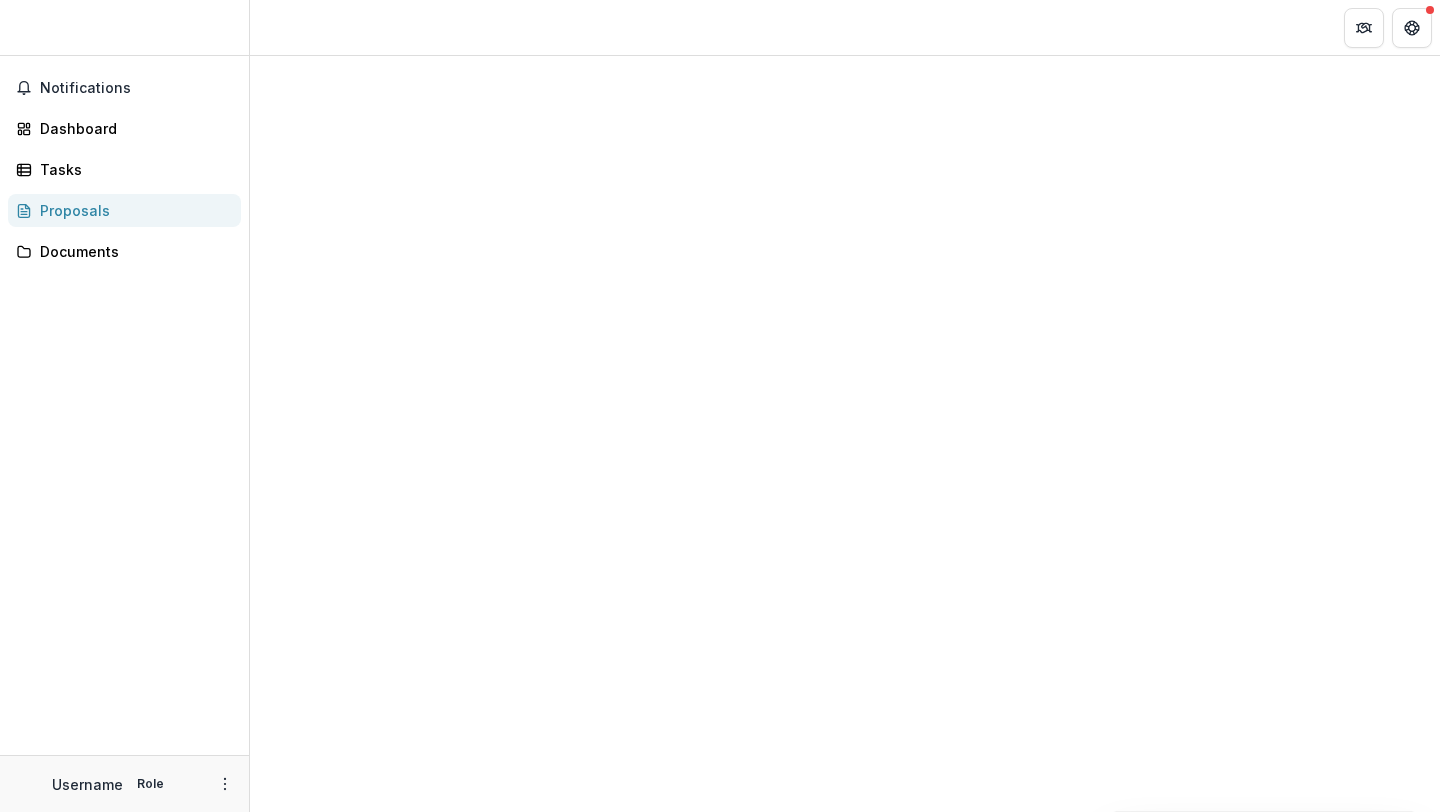 scroll, scrollTop: 0, scrollLeft: 0, axis: both 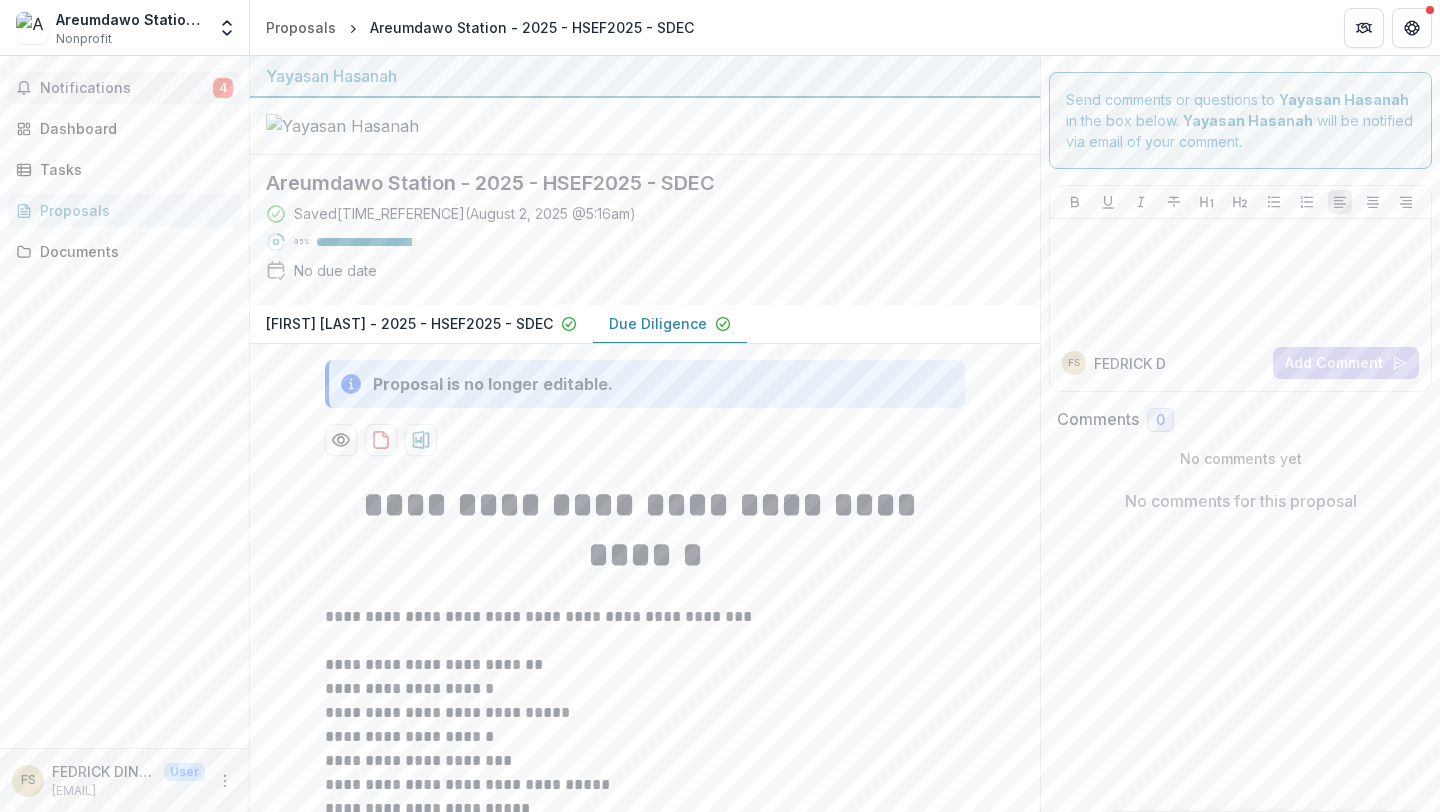 click on "Notifications" at bounding box center [126, 88] 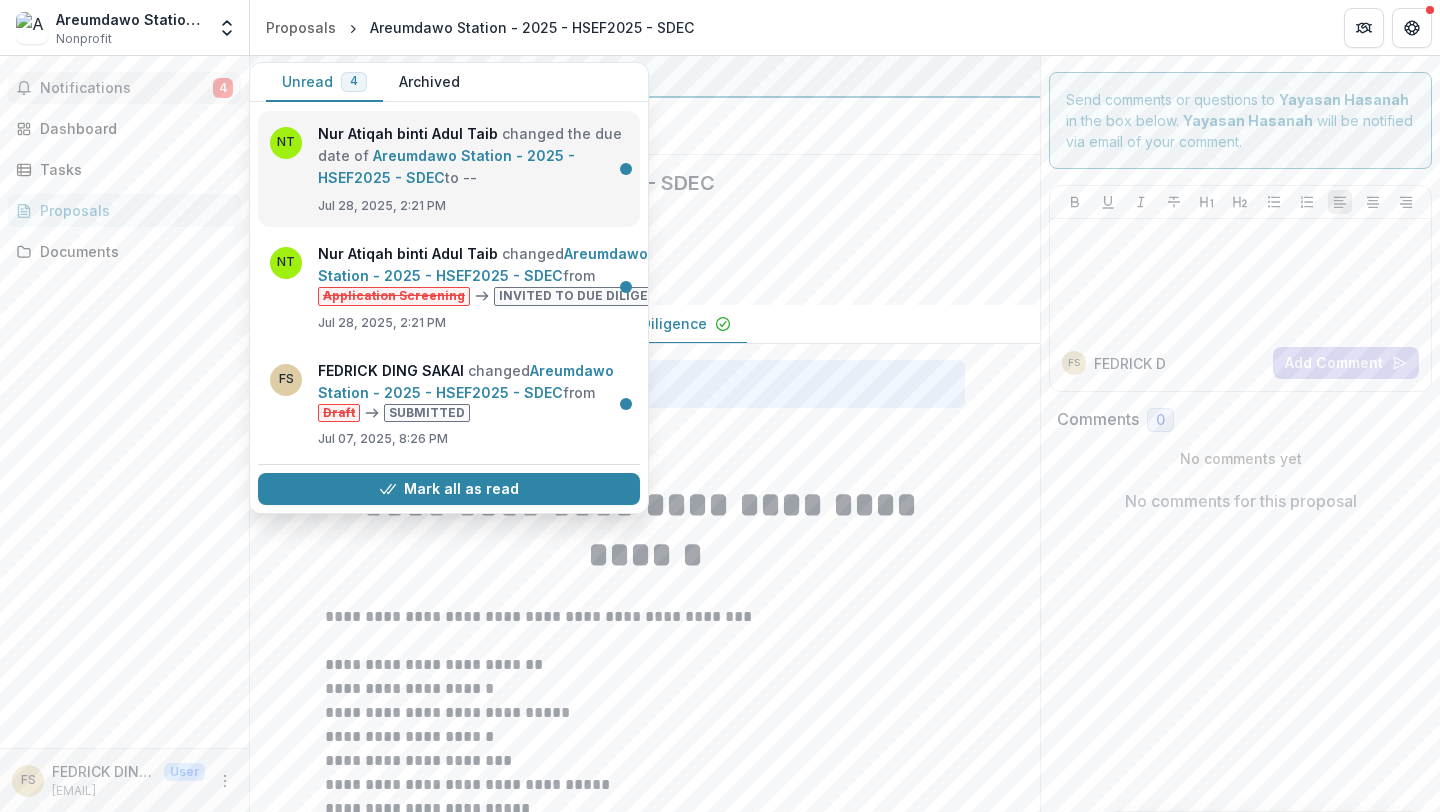 scroll, scrollTop: 0, scrollLeft: 0, axis: both 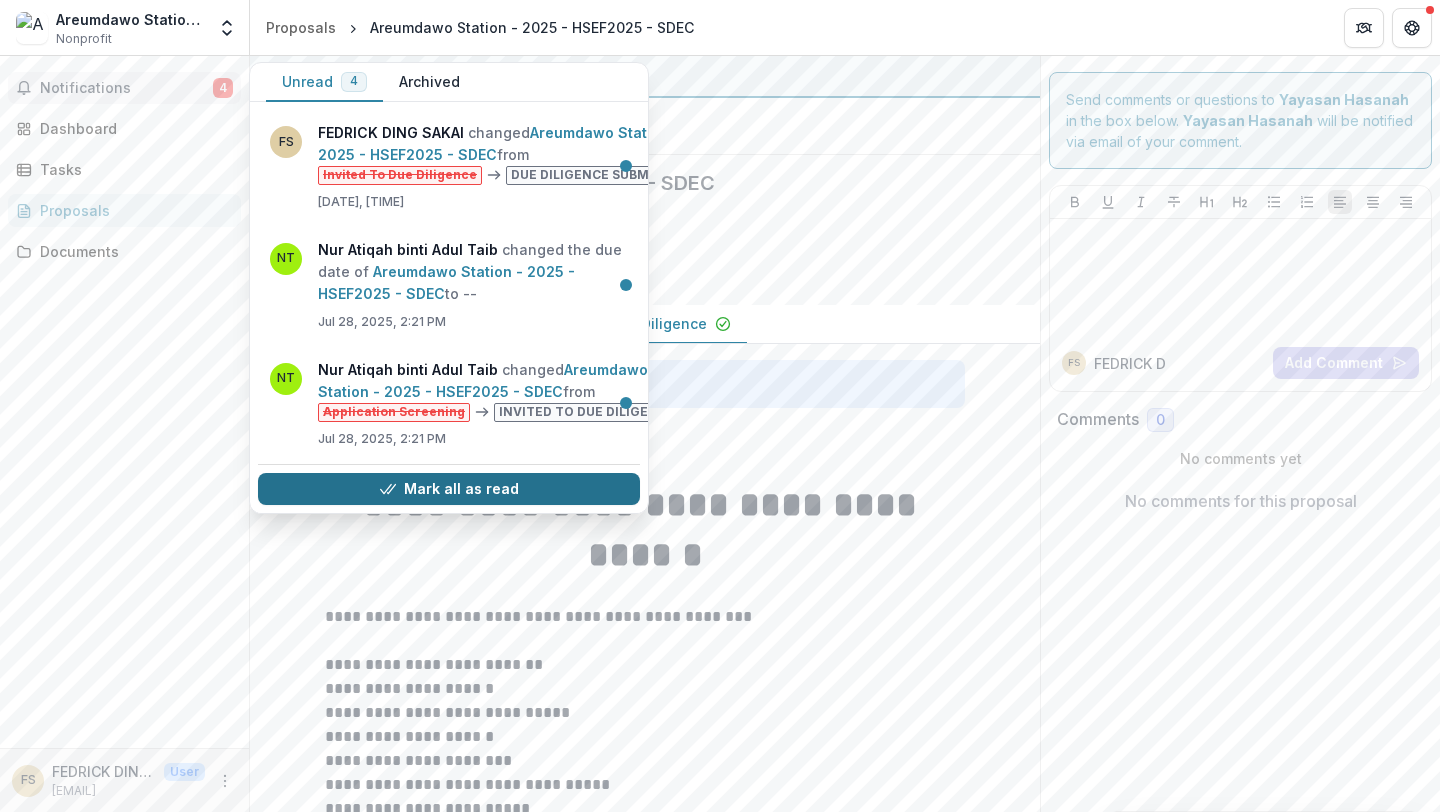 click on "Mark all as read" at bounding box center [449, 489] 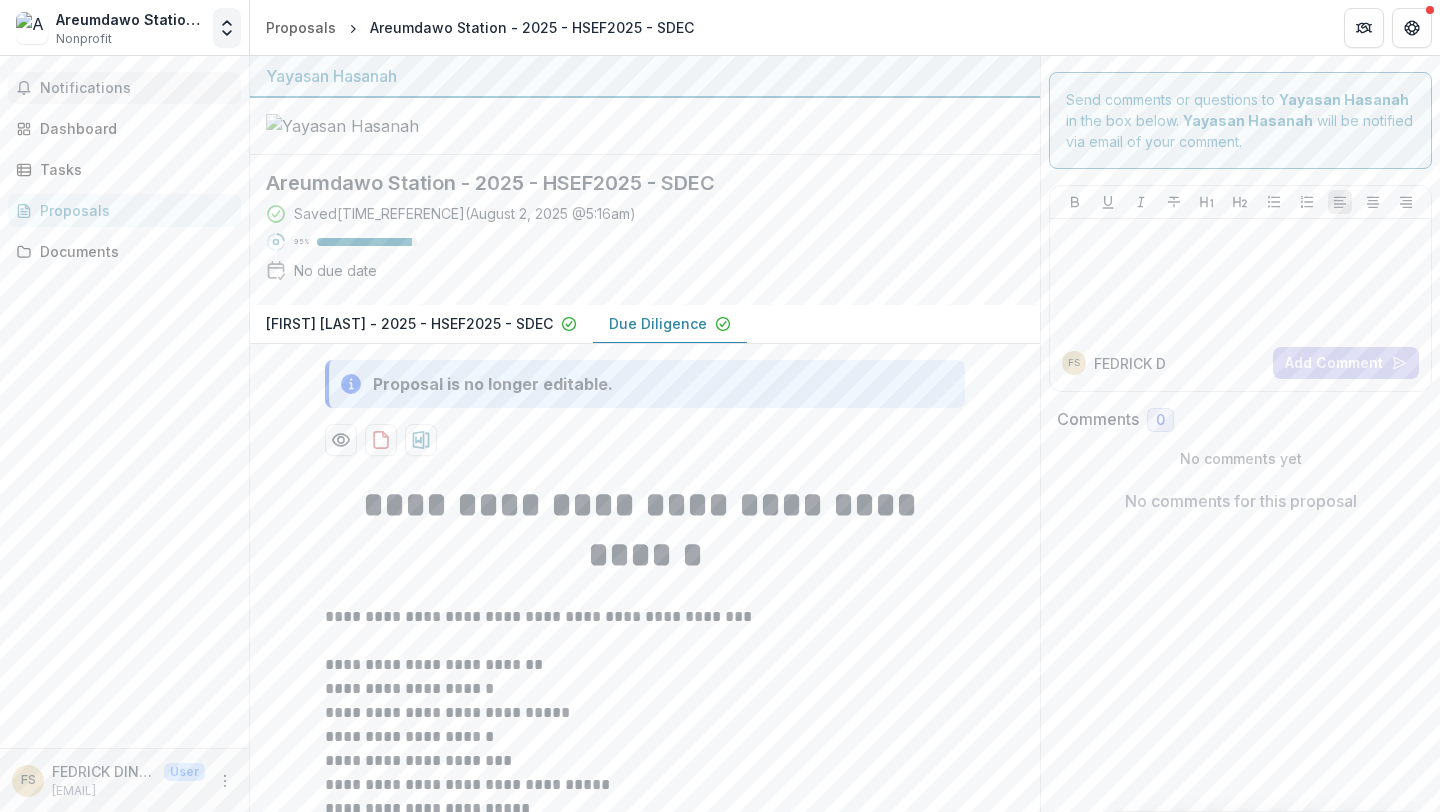 click 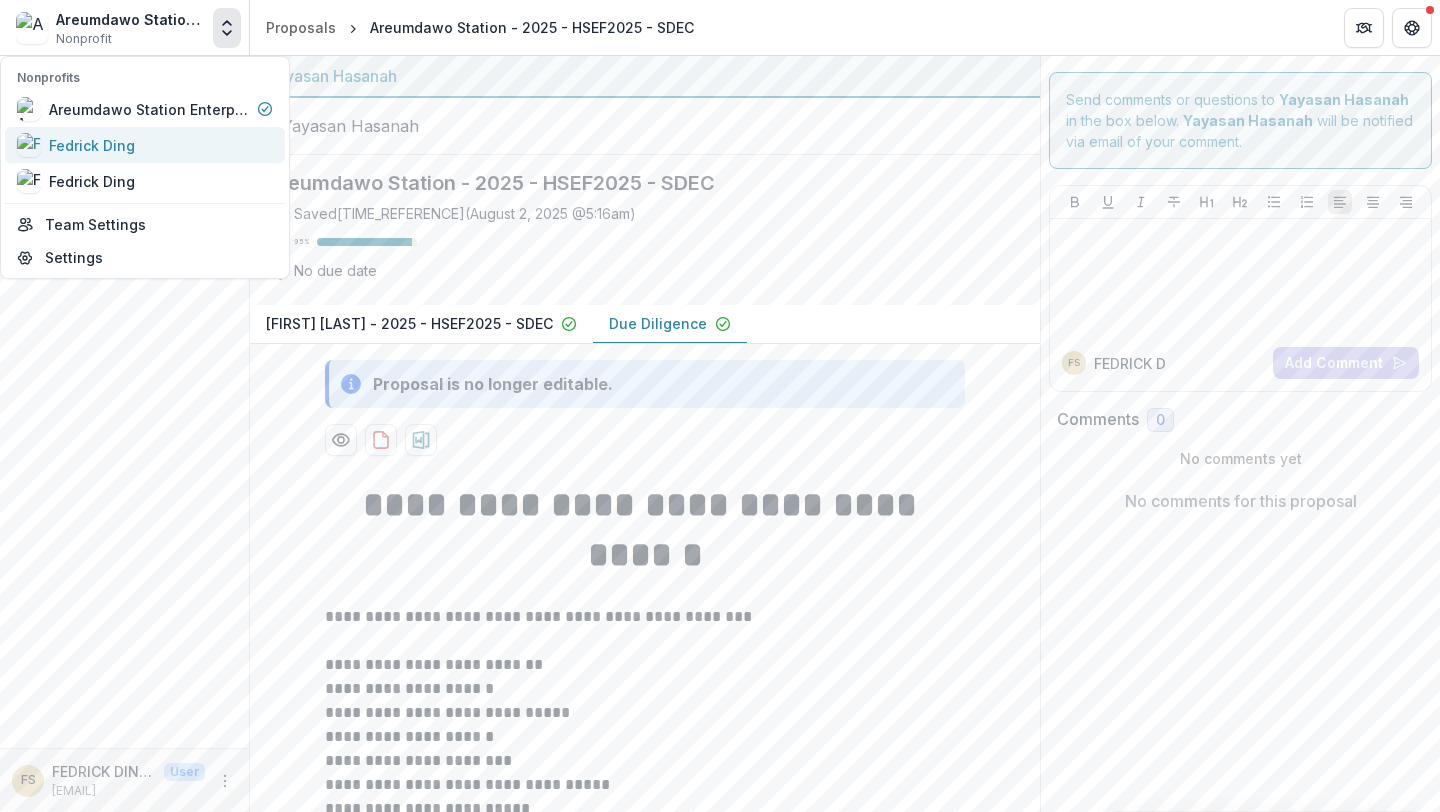 click on "Fedrick Ding" at bounding box center [145, 145] 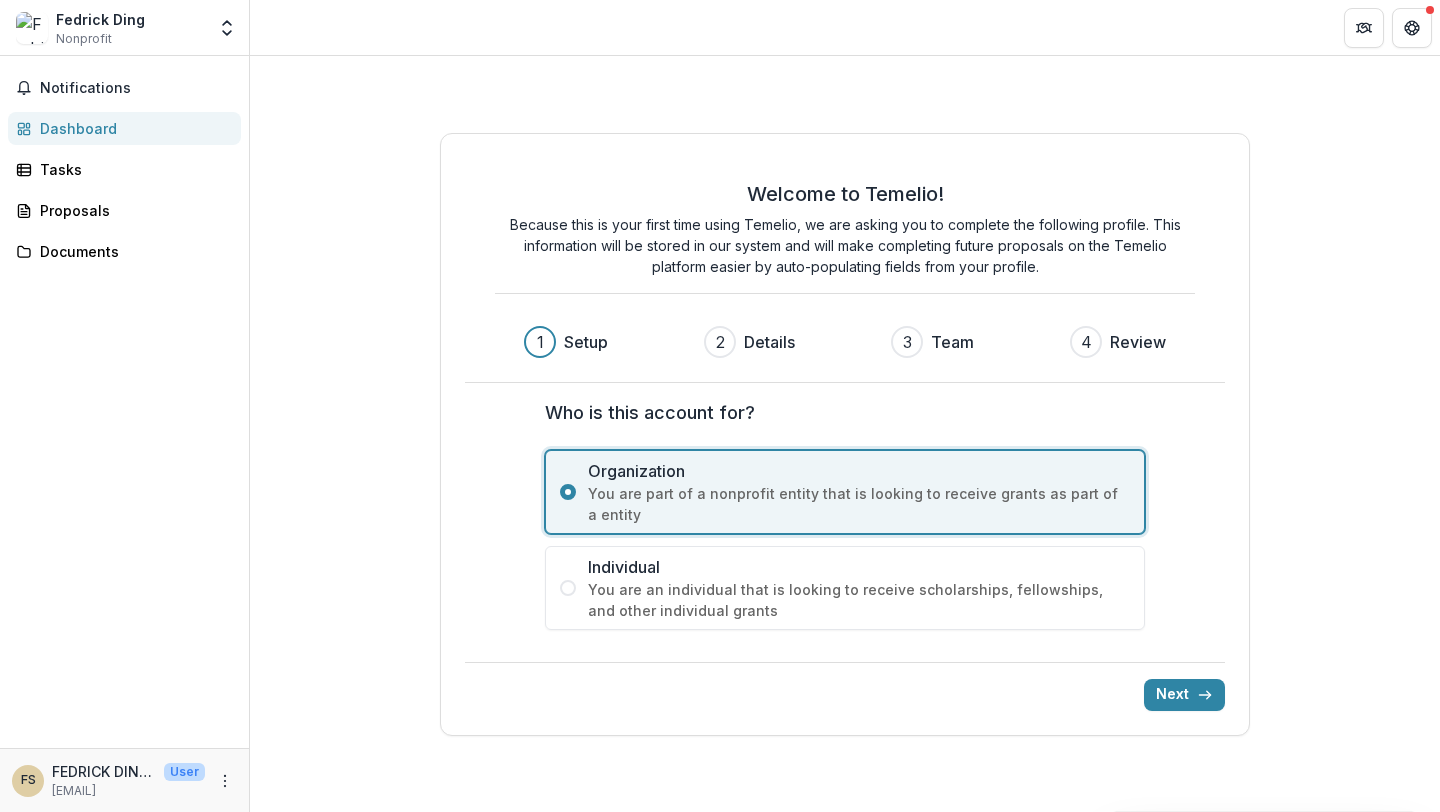 click on "[FIRST] [LAST] Nonprofit" at bounding box center (110, 28) 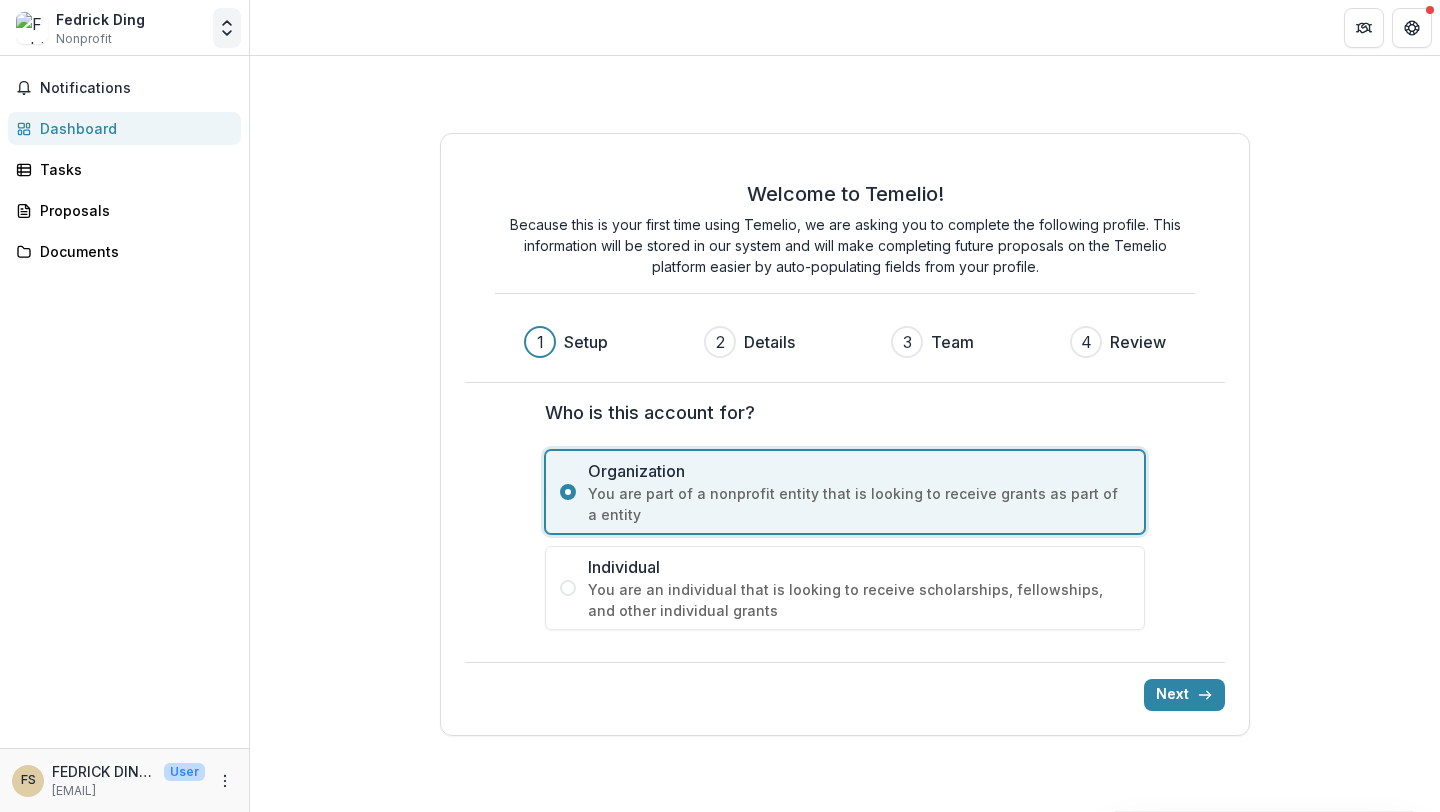 click 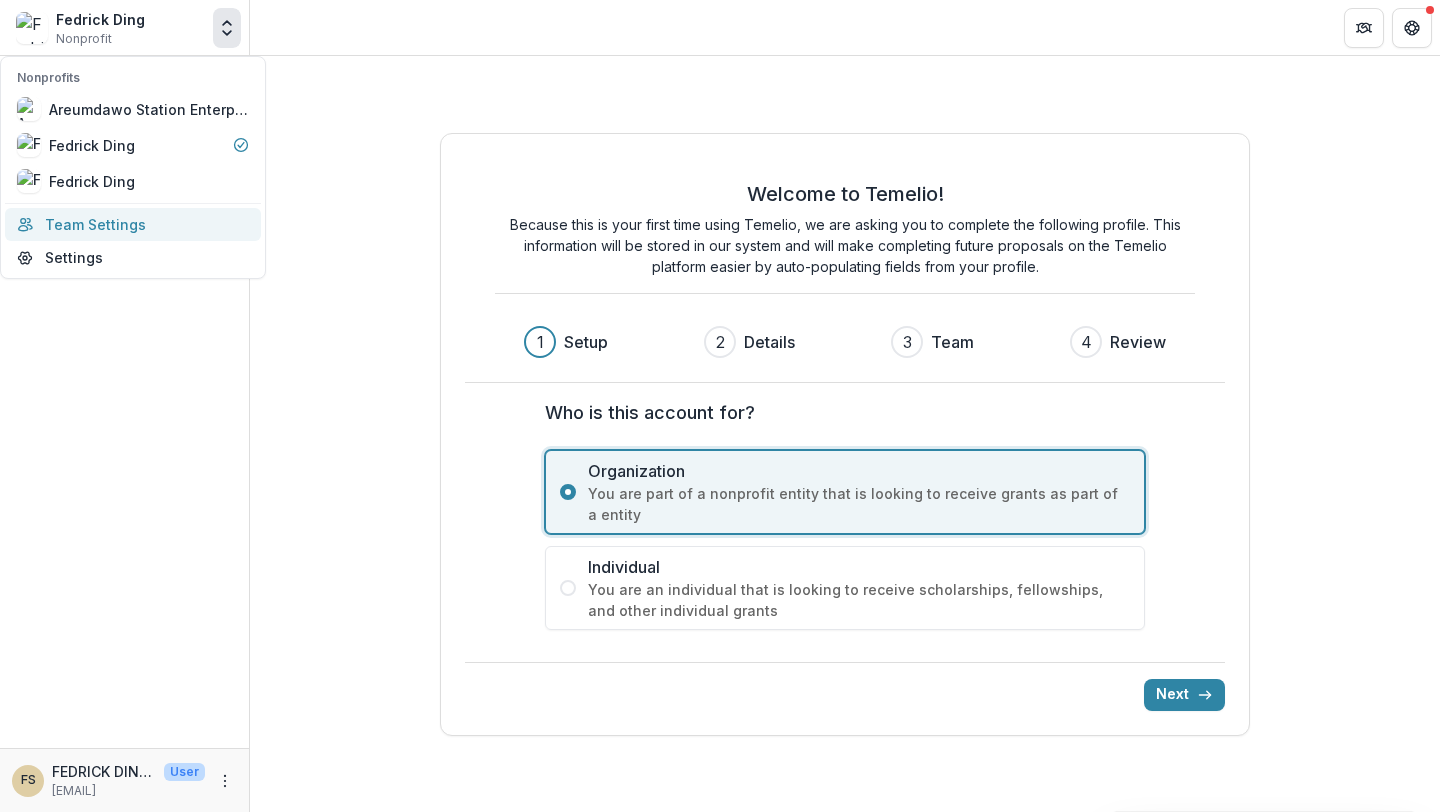 click on "Team Settings" at bounding box center [133, 224] 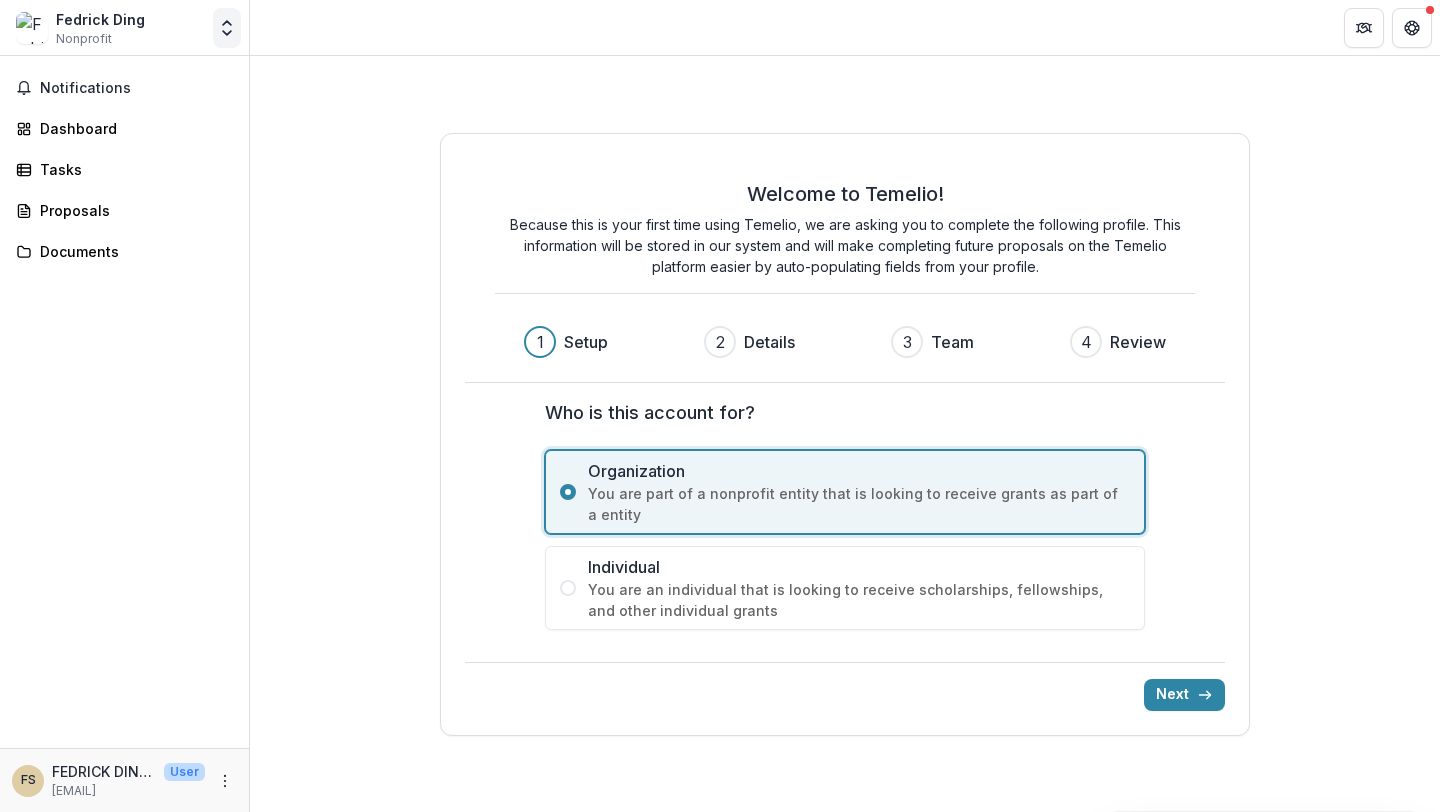 click 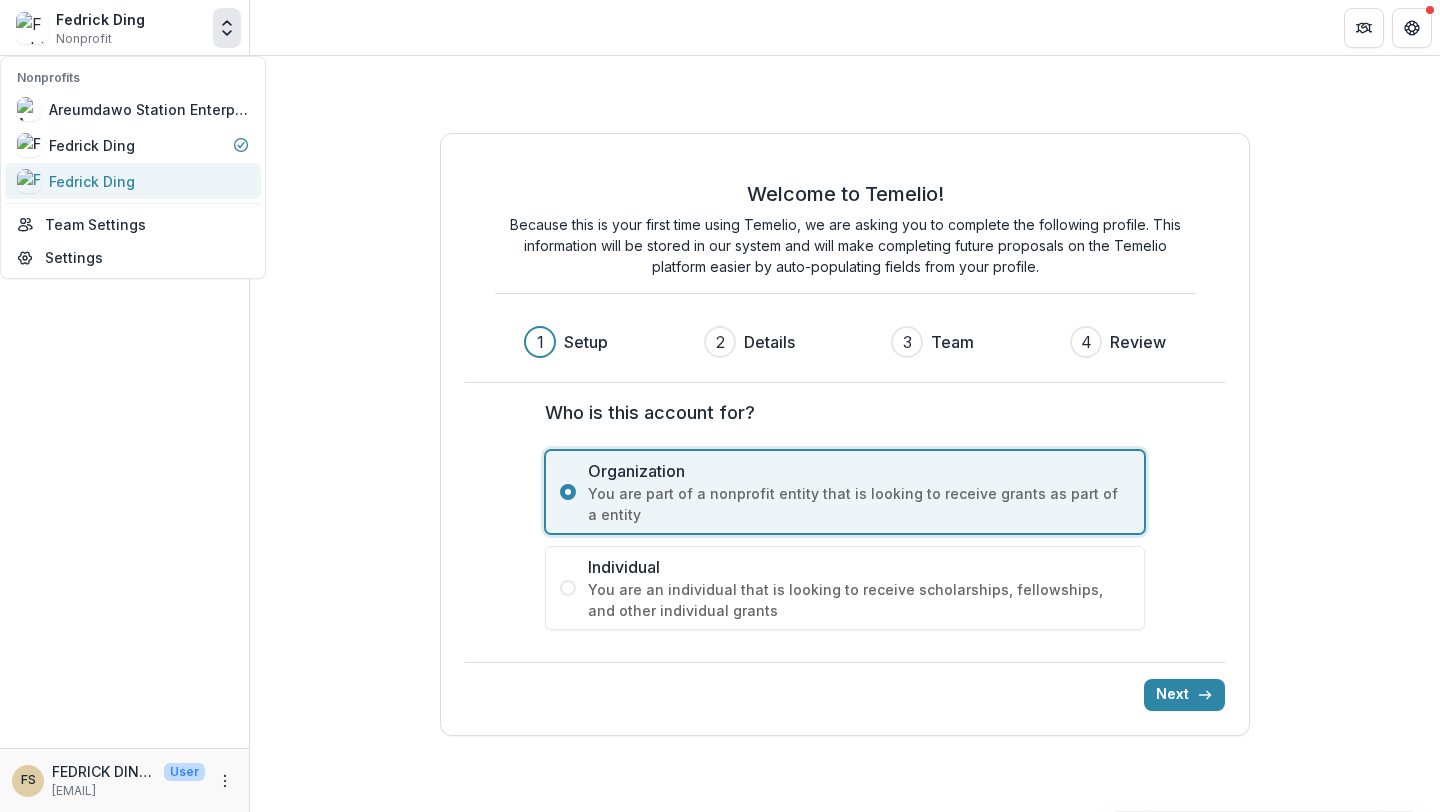 click on "Fedrick Ding" at bounding box center [92, 181] 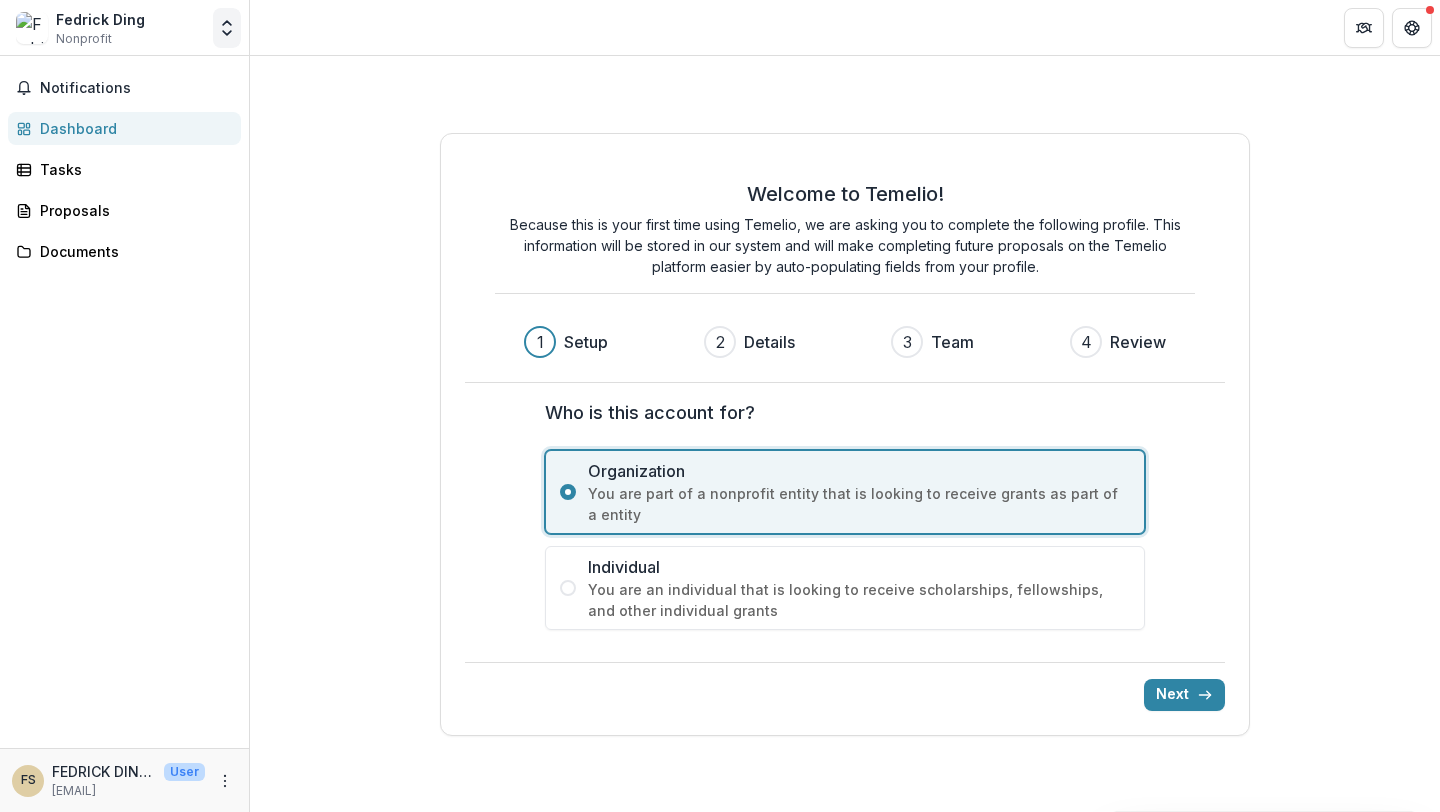 click 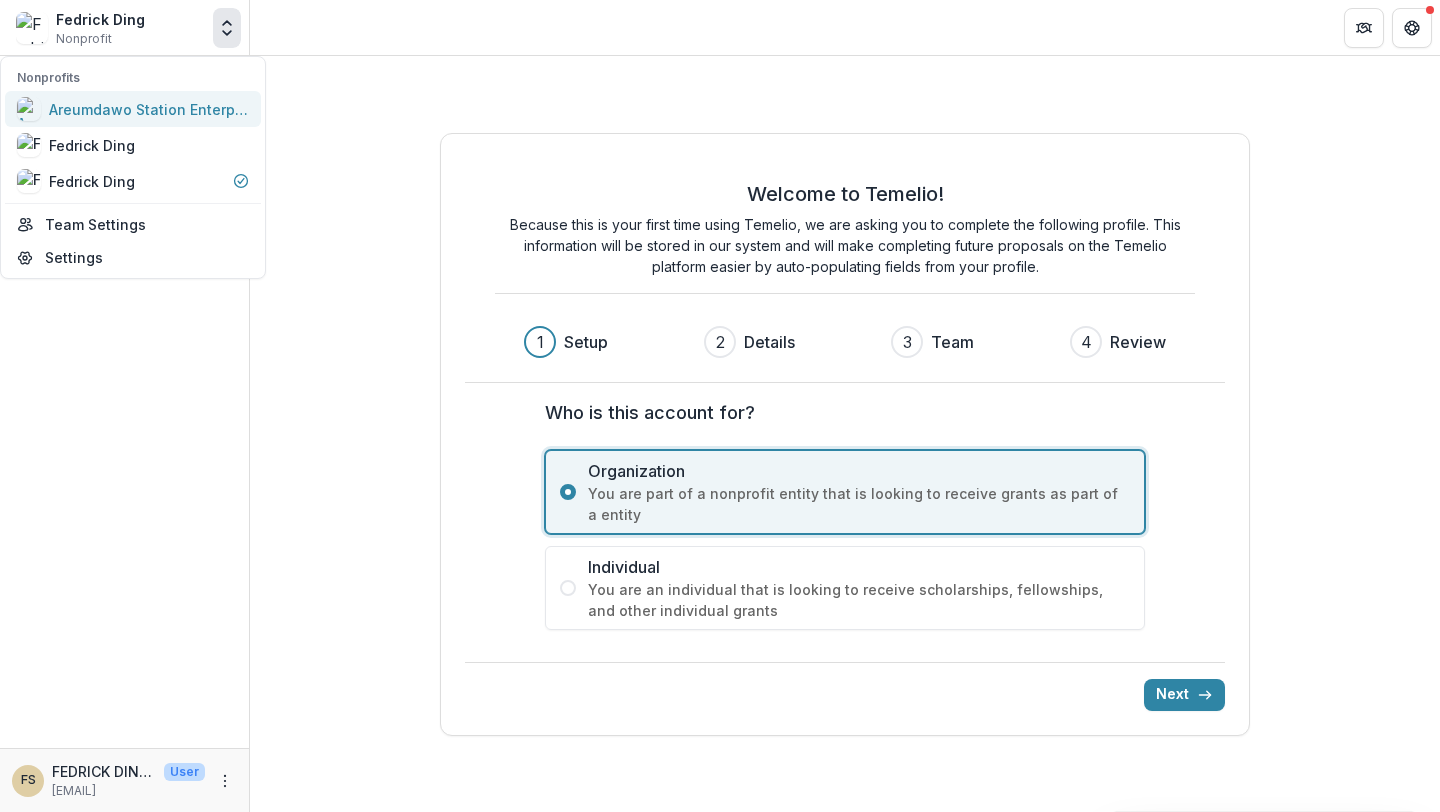 click on "Areumdawo Station Enterprise" at bounding box center (149, 109) 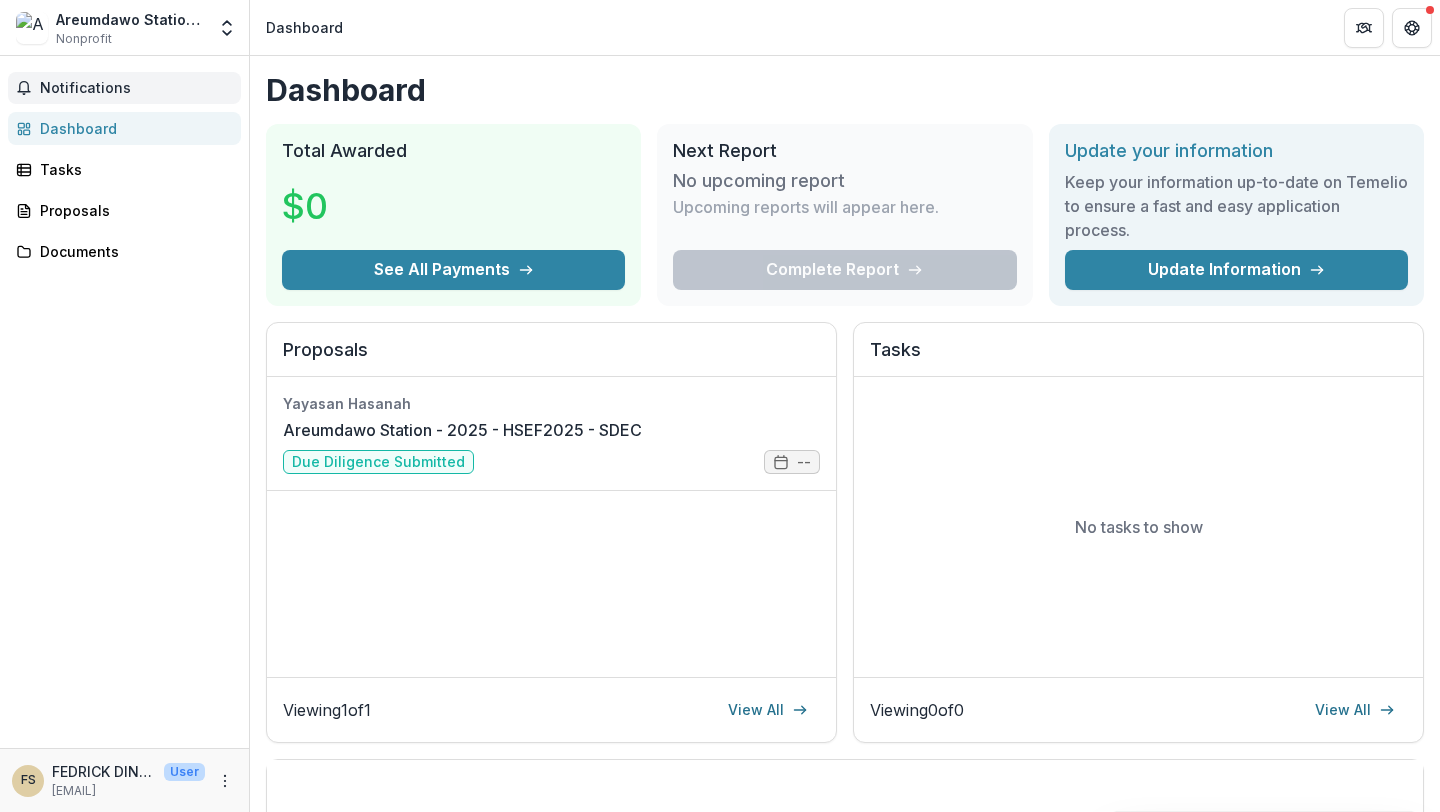 click on "Notifications" at bounding box center [136, 88] 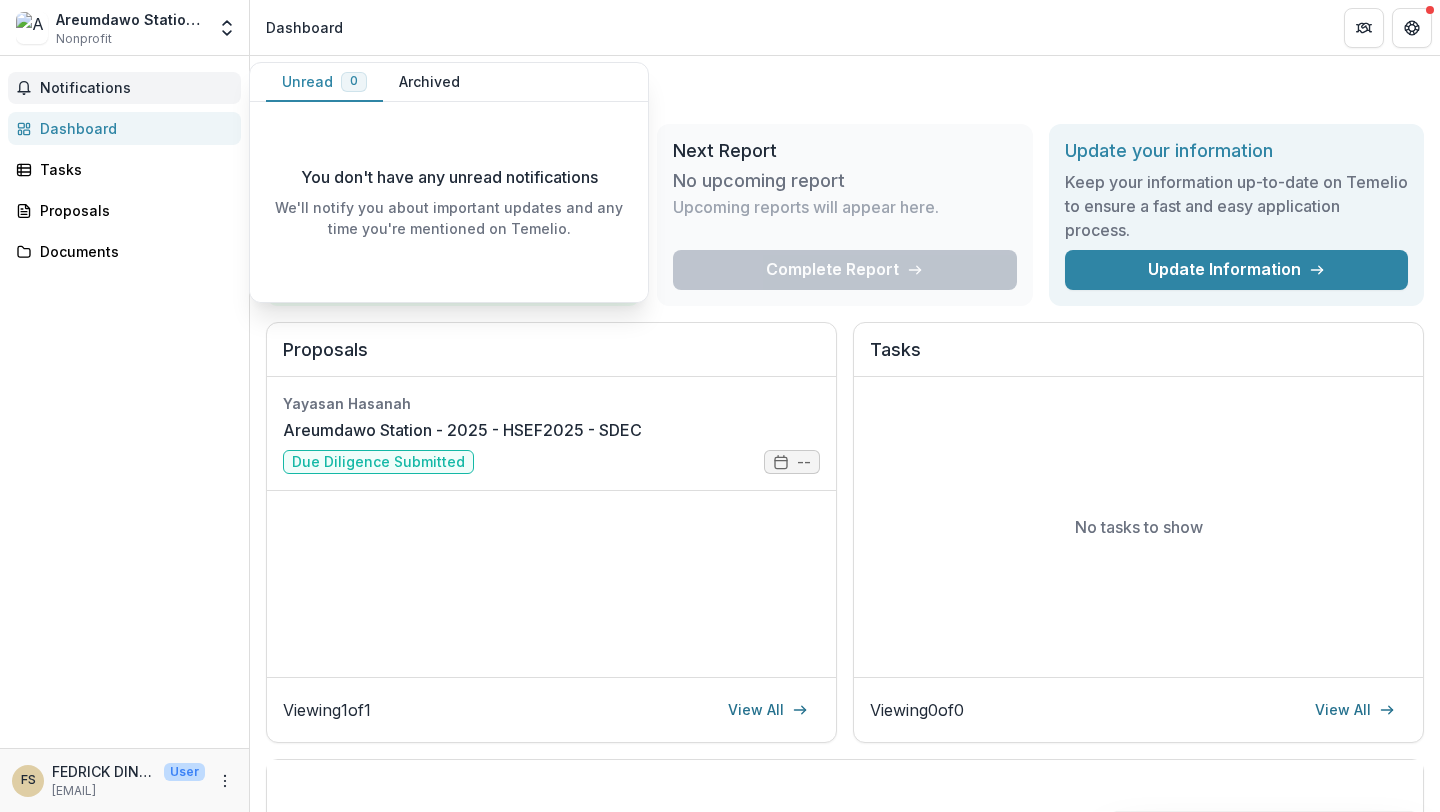 click on "Notifications" at bounding box center [136, 88] 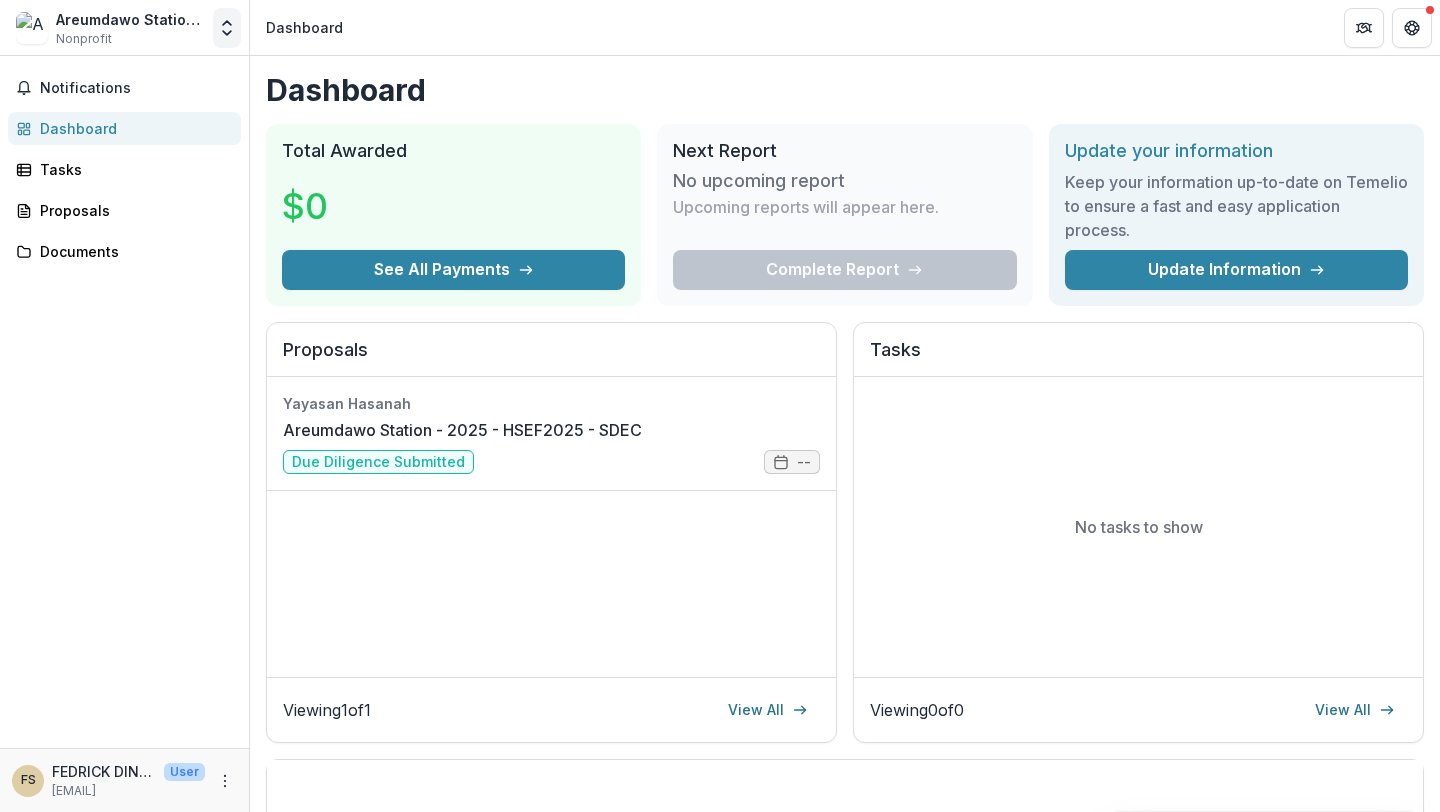 click 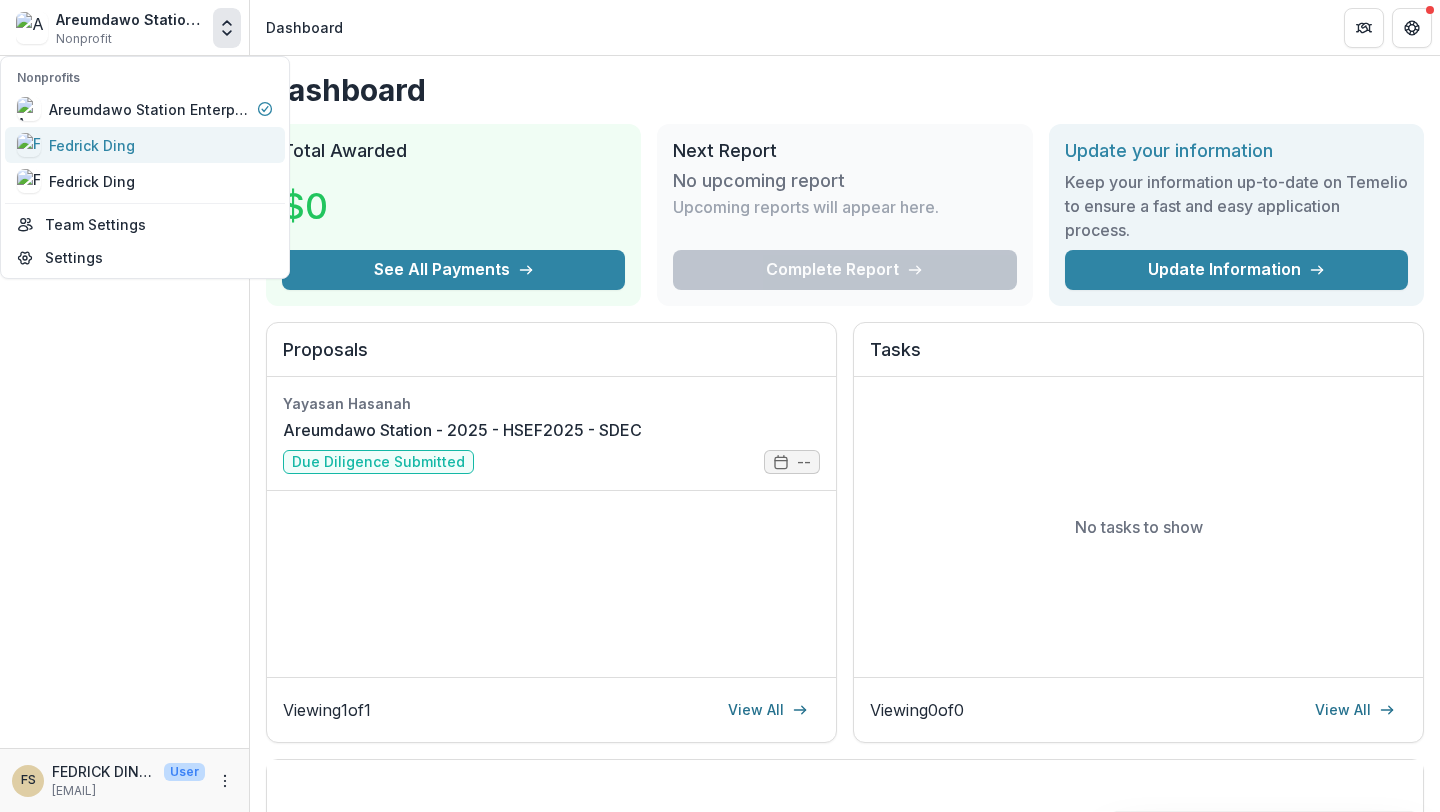 click on "Fedrick Ding" at bounding box center [145, 145] 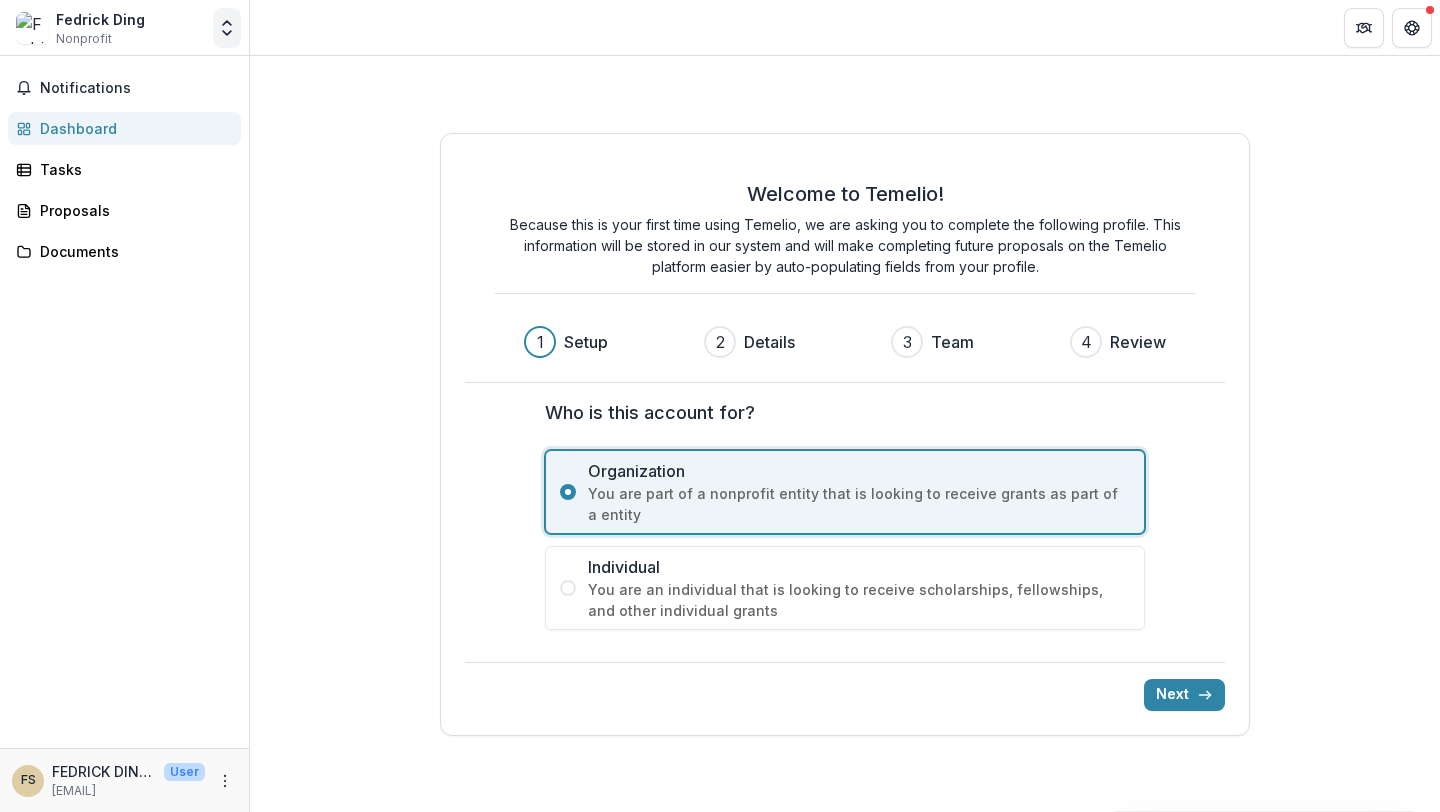 click 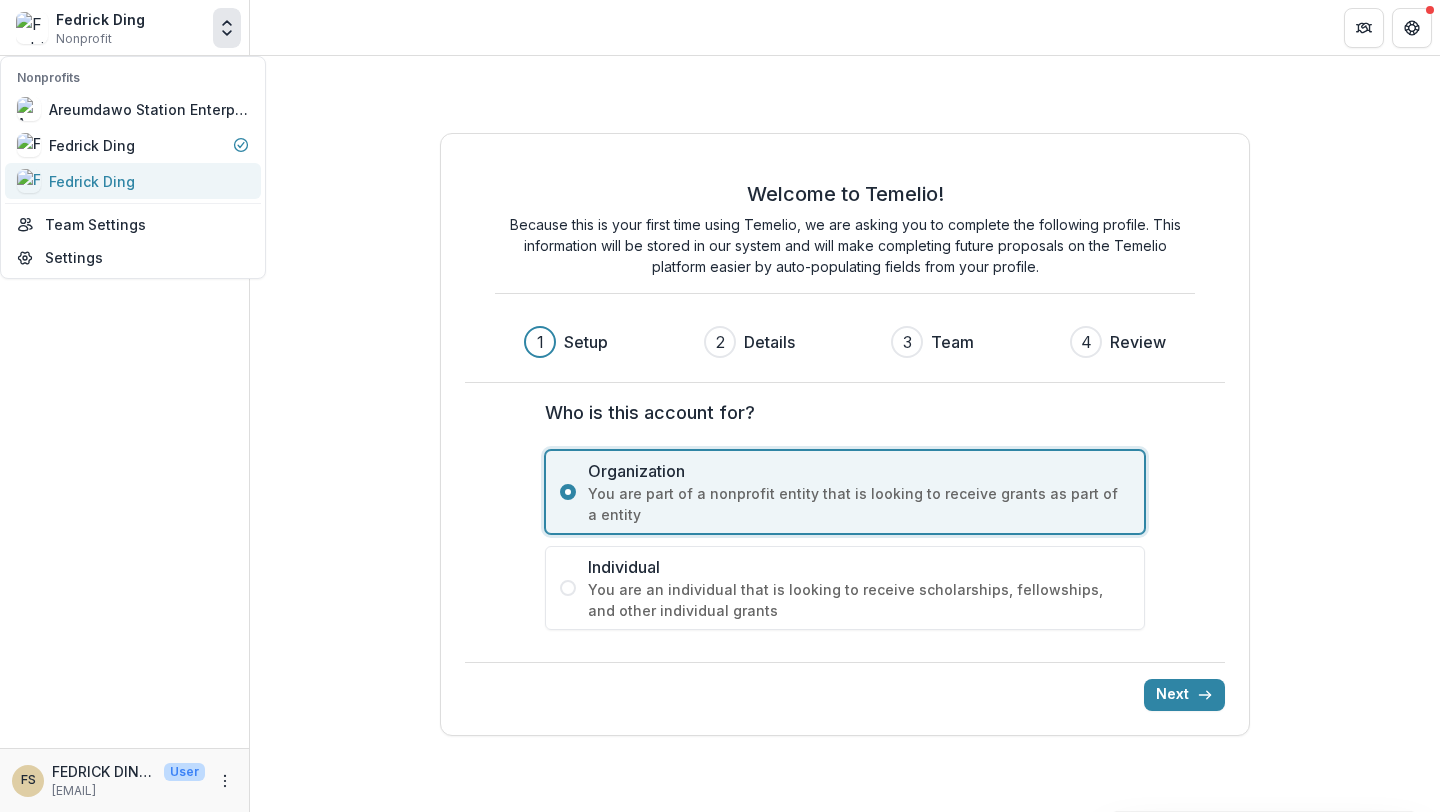 click on "Fedrick Ding" at bounding box center [133, 181] 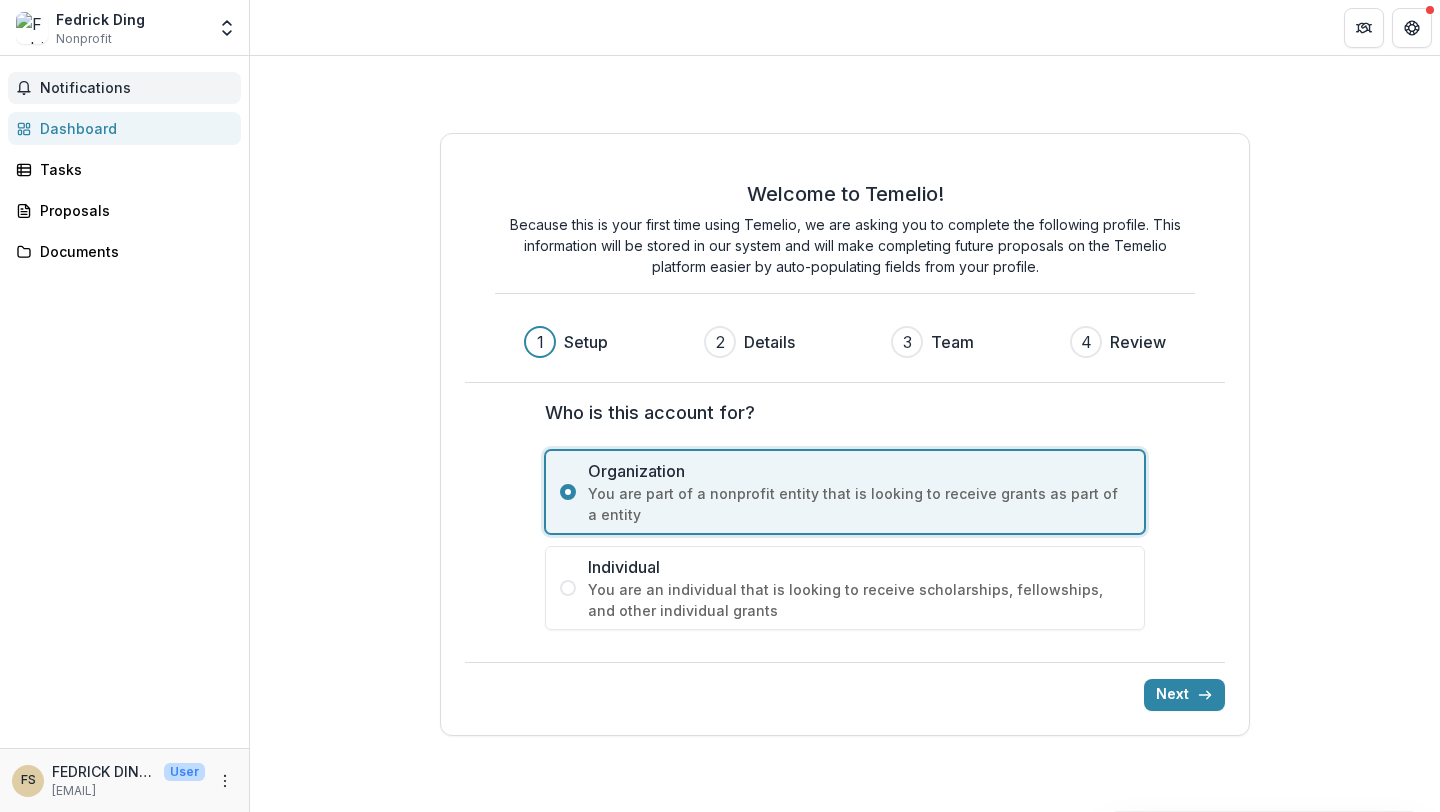 click on "Notifications" at bounding box center (136, 88) 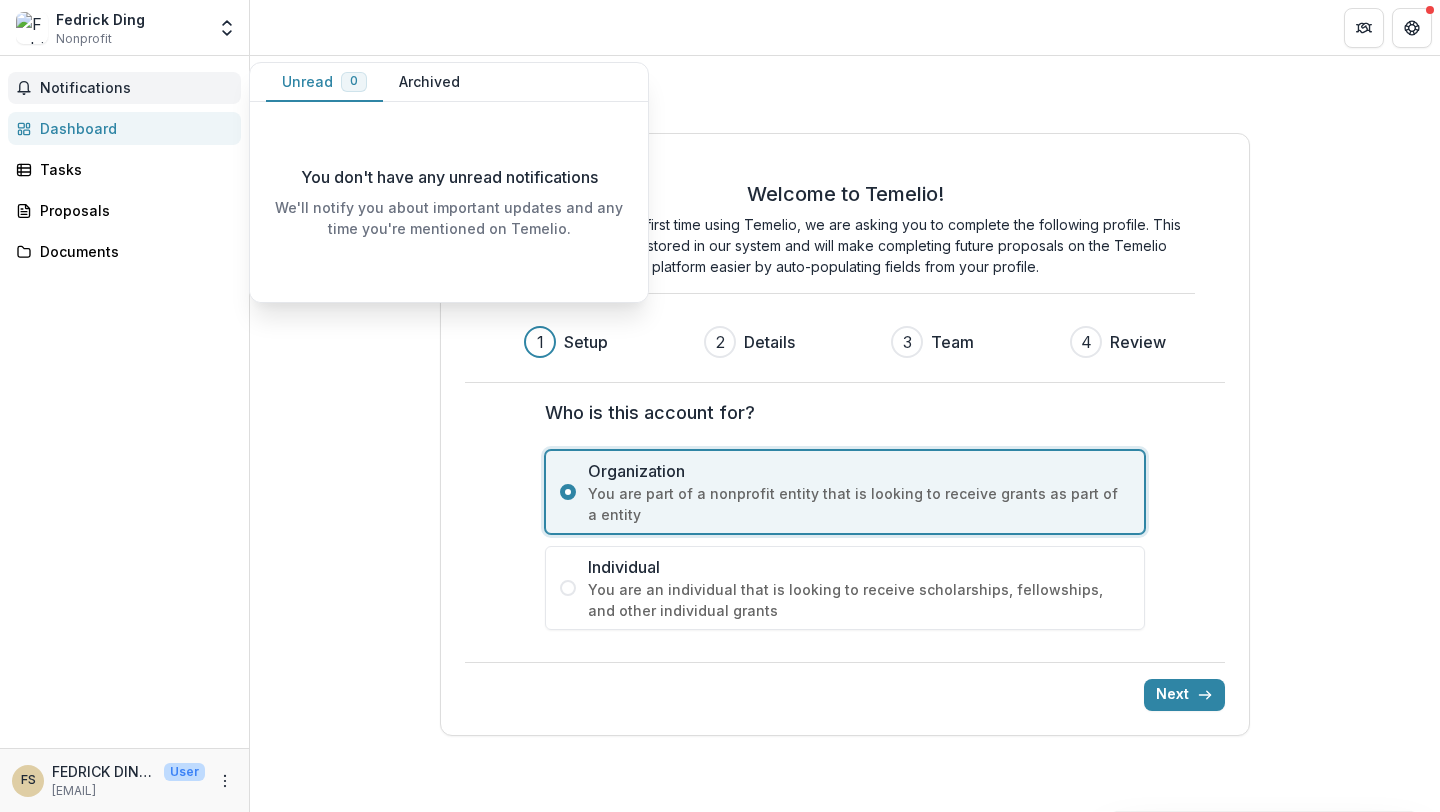 click on "Notifications" at bounding box center [136, 88] 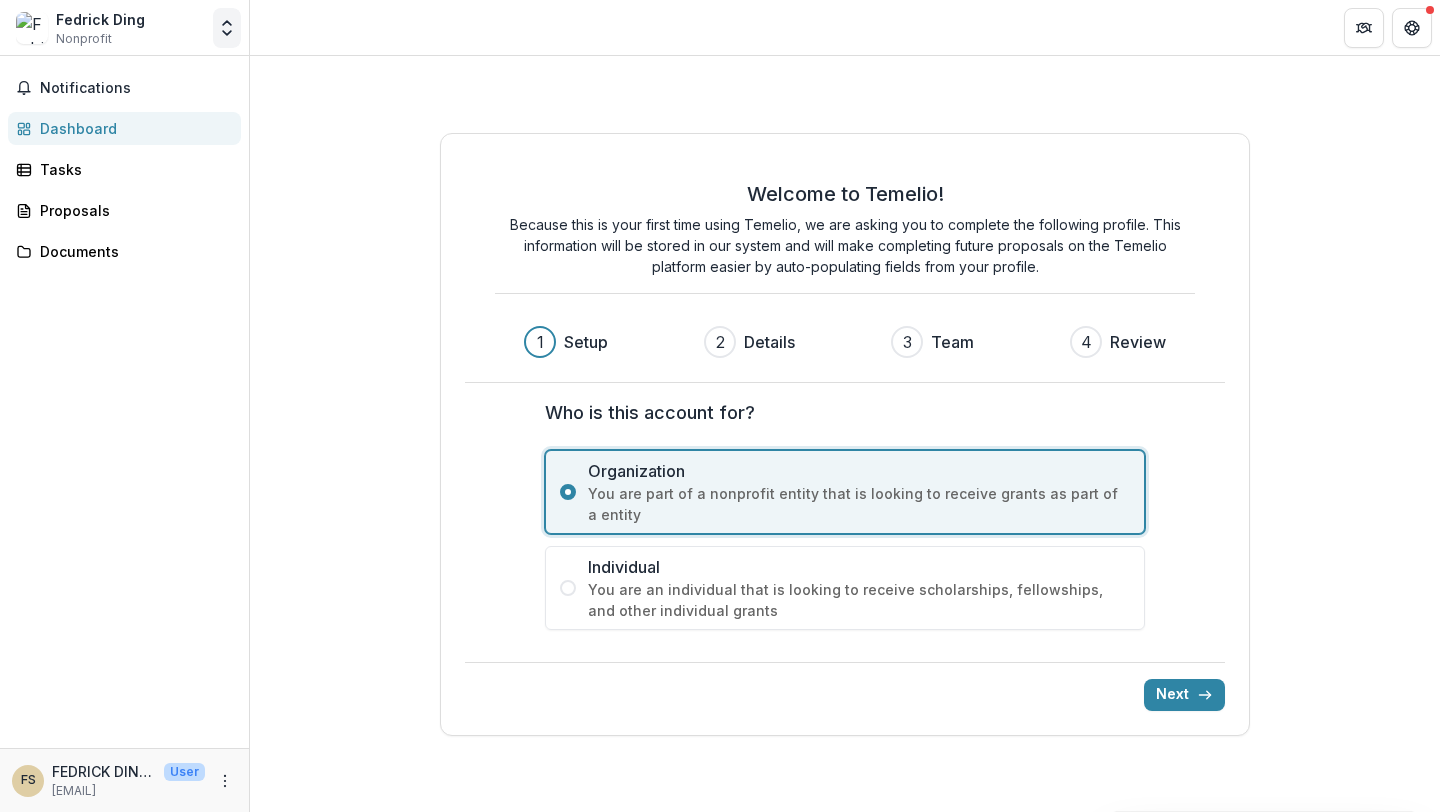 click 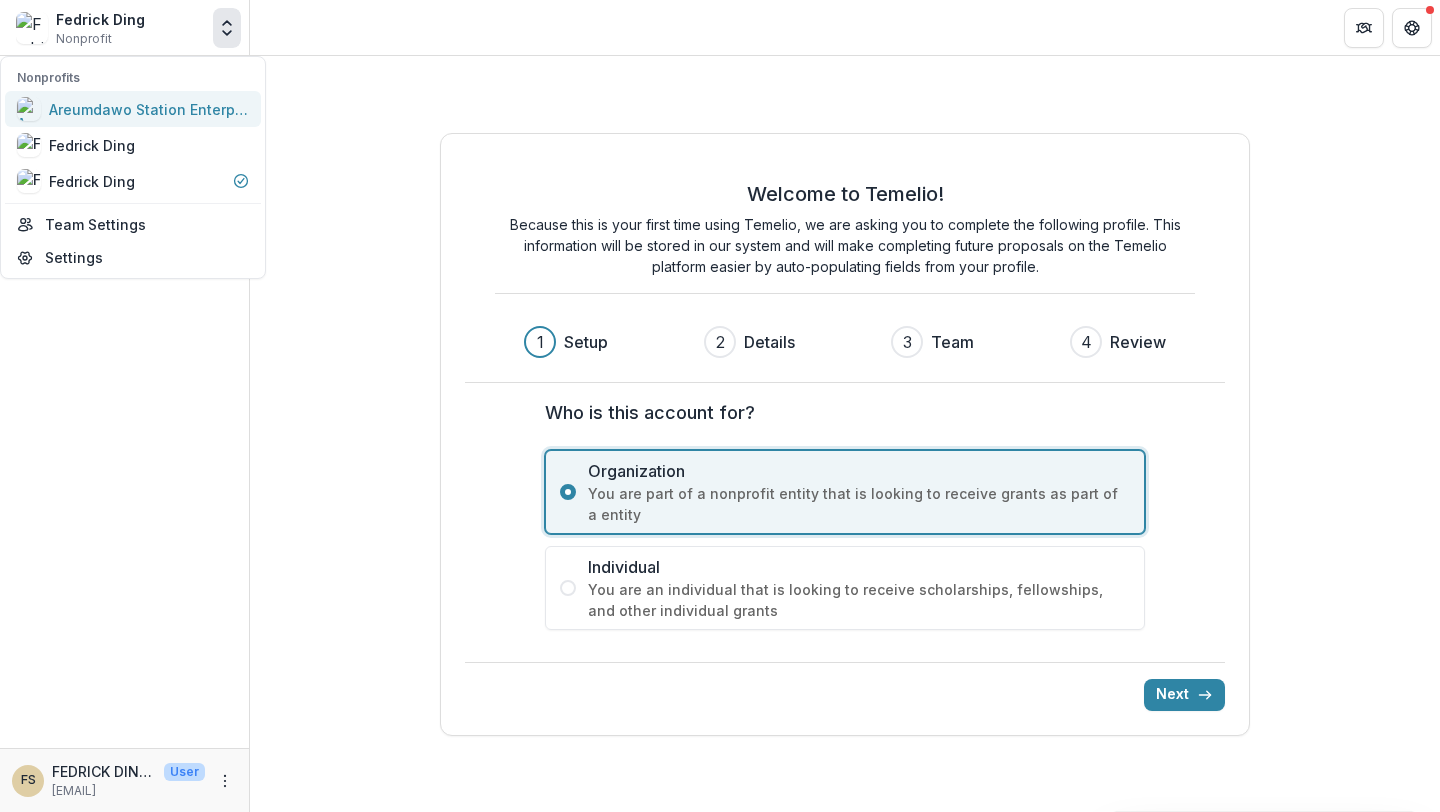 click on "Areumdawo Station Enterprise" at bounding box center [133, 109] 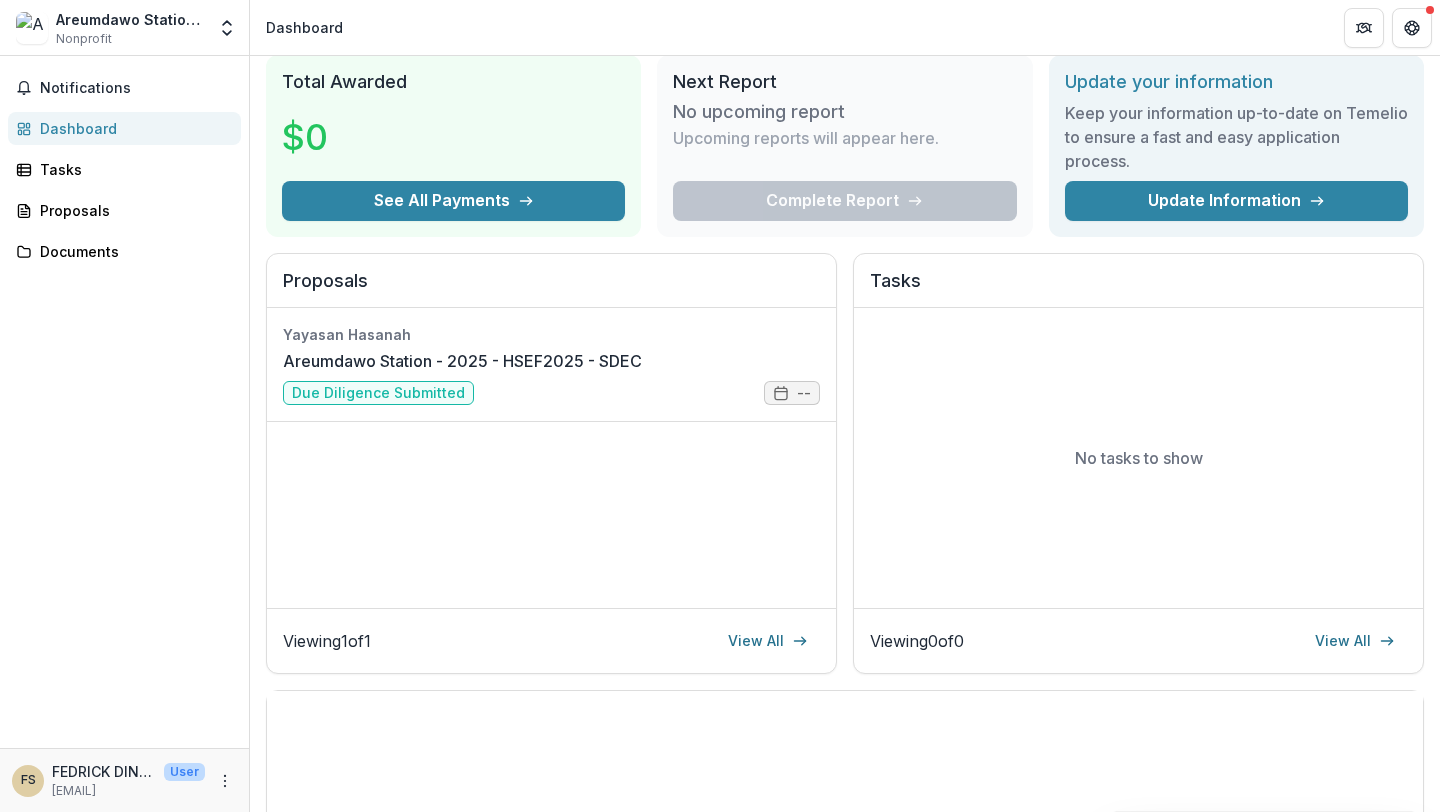 scroll, scrollTop: 70, scrollLeft: 0, axis: vertical 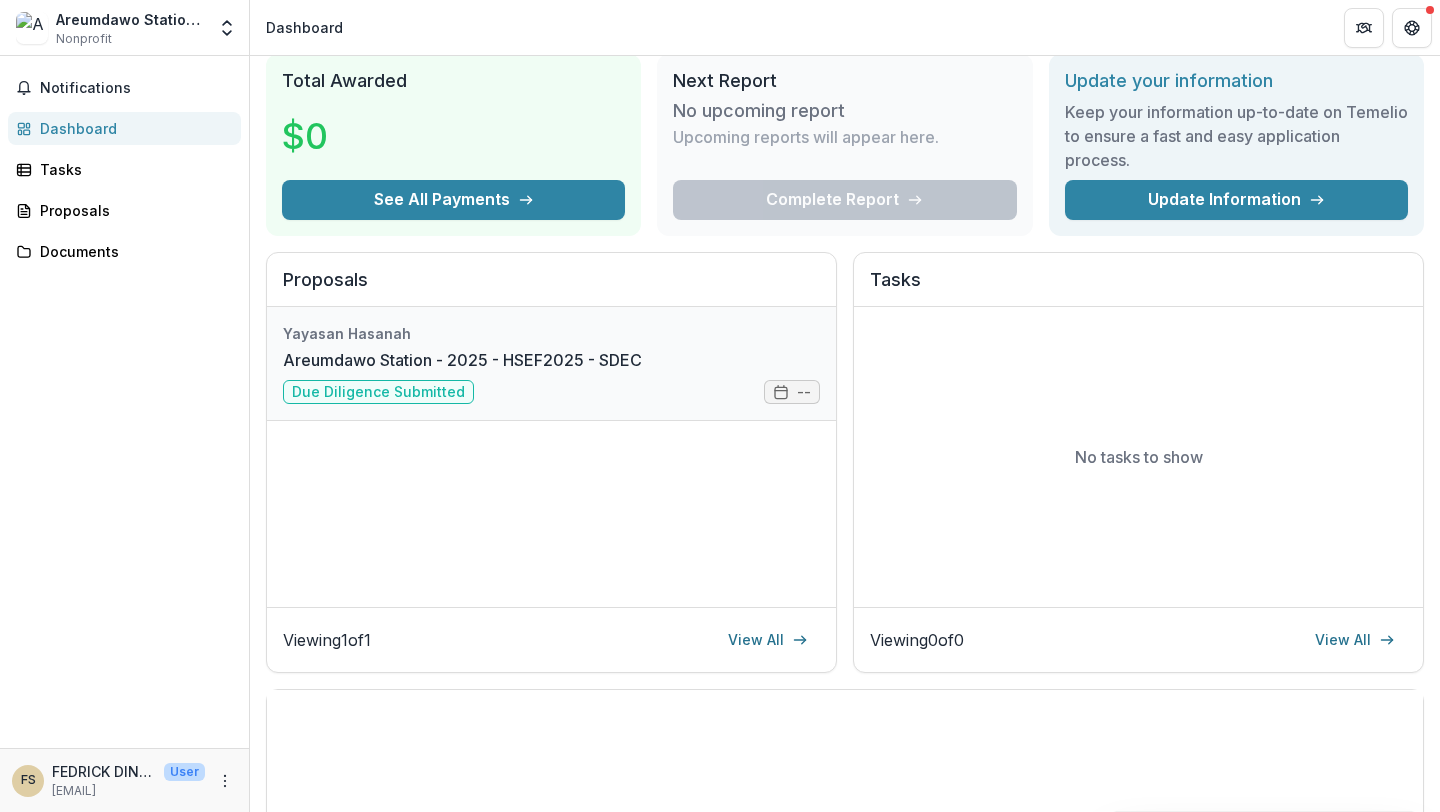 click on "Areumdawo Station - 2025 - HSEF2025 - SDEC" at bounding box center (462, 360) 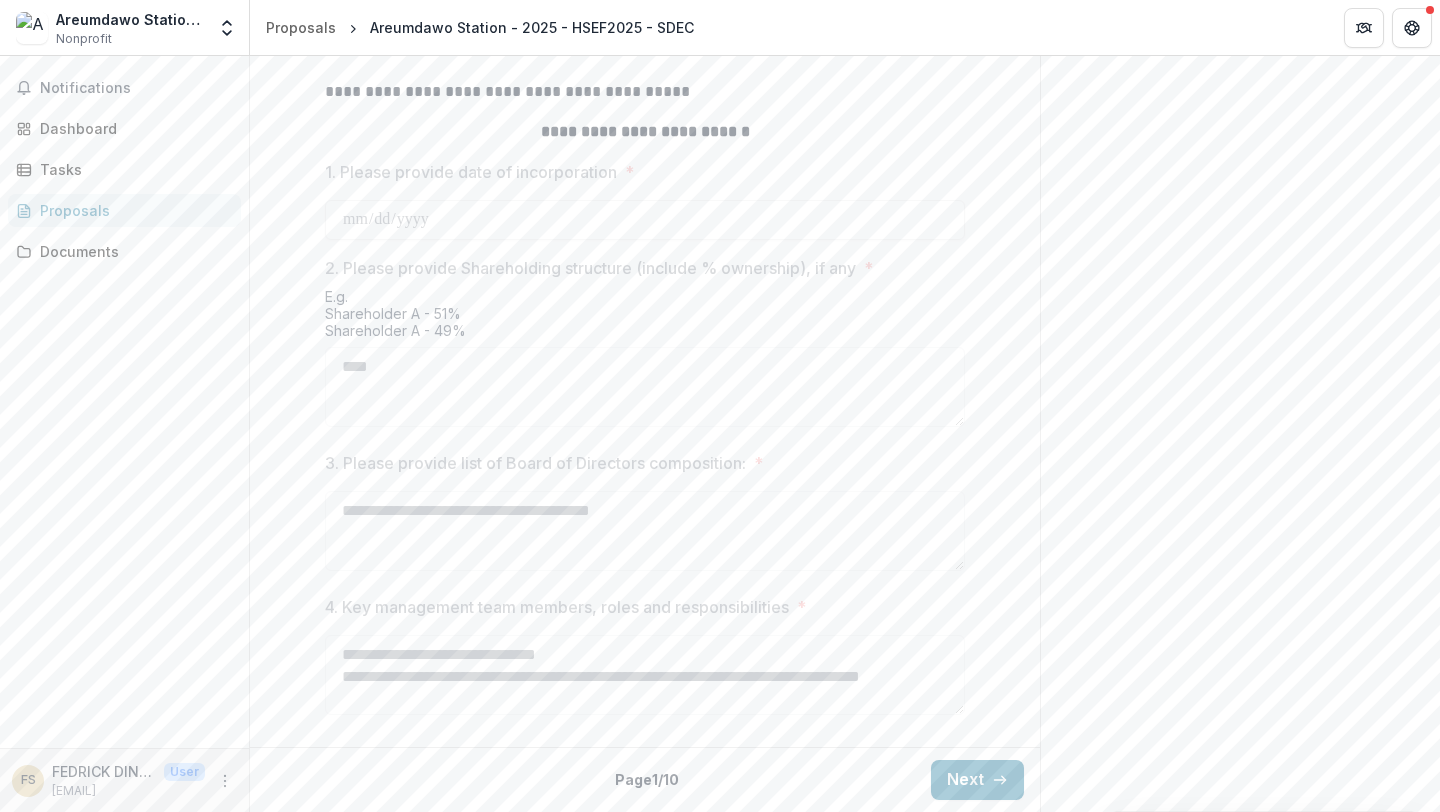 scroll, scrollTop: 0, scrollLeft: 0, axis: both 